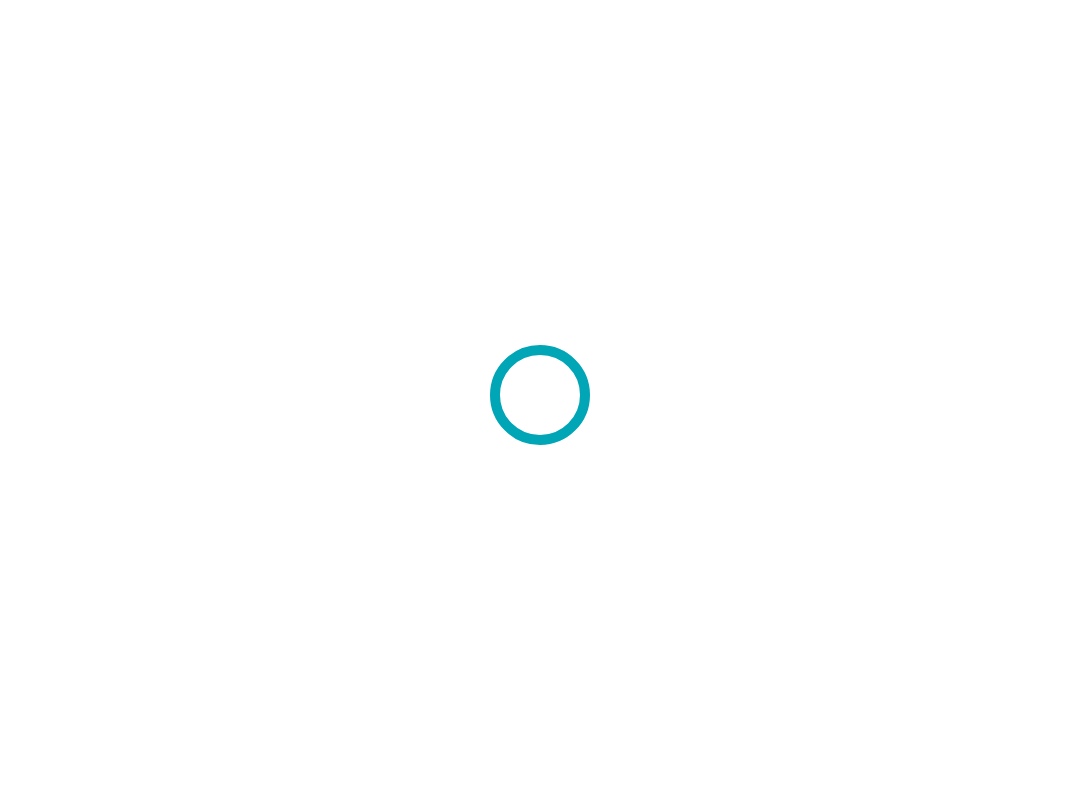 scroll, scrollTop: 0, scrollLeft: 0, axis: both 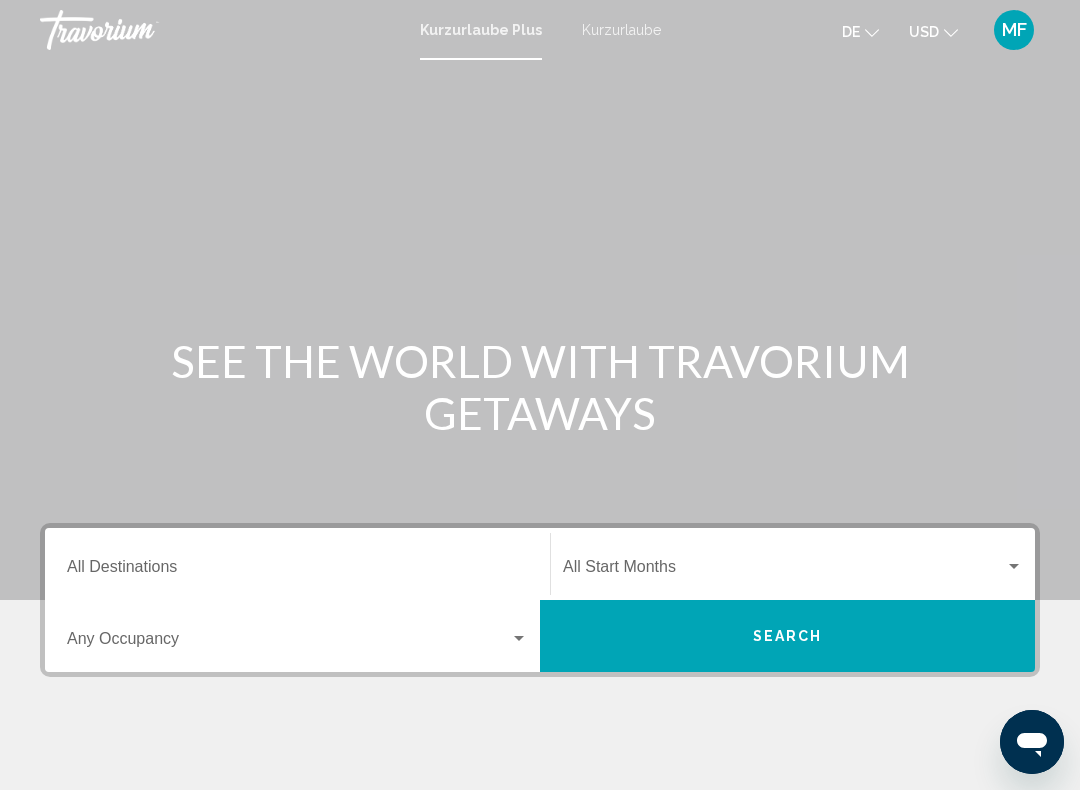 click 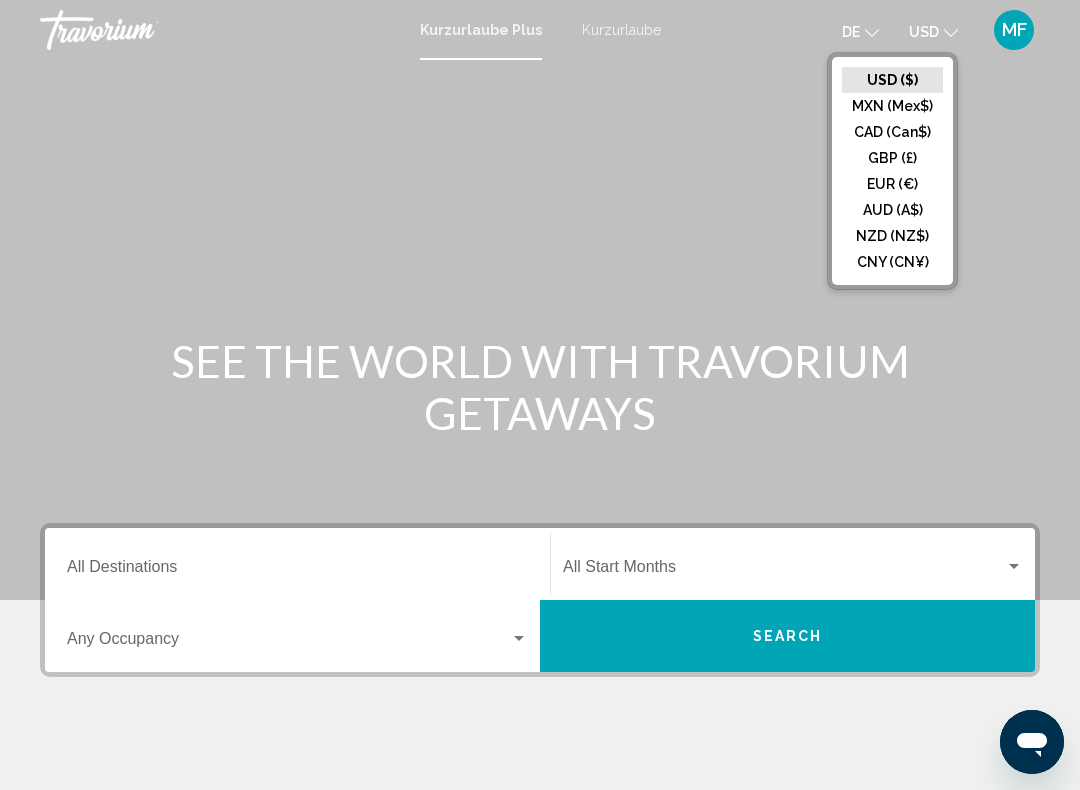 click on "EUR (€)" 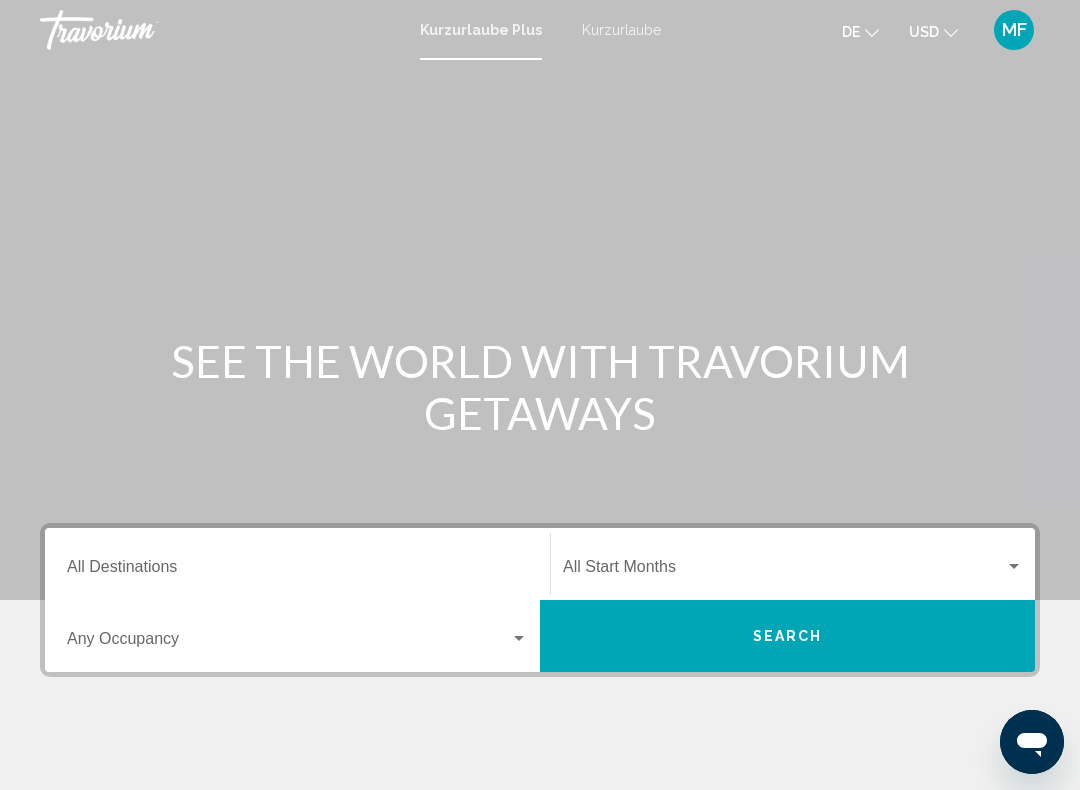 click on "Destination All Destinations" at bounding box center [297, 564] 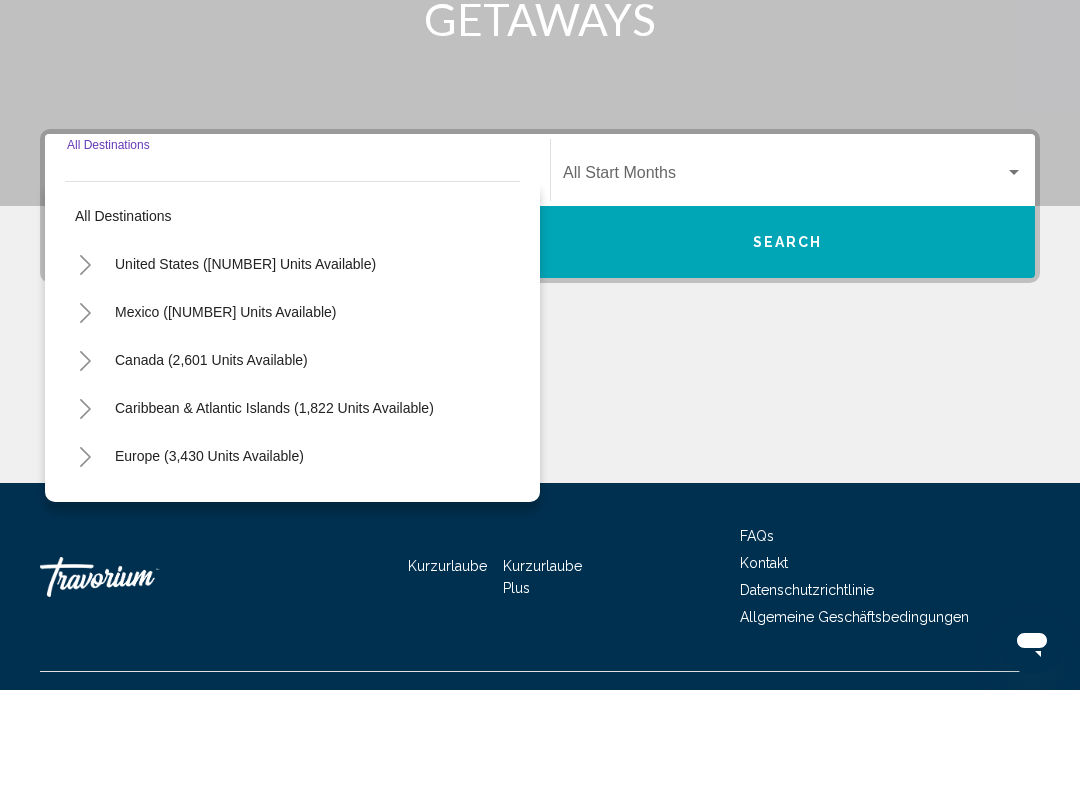 scroll, scrollTop: 332, scrollLeft: 0, axis: vertical 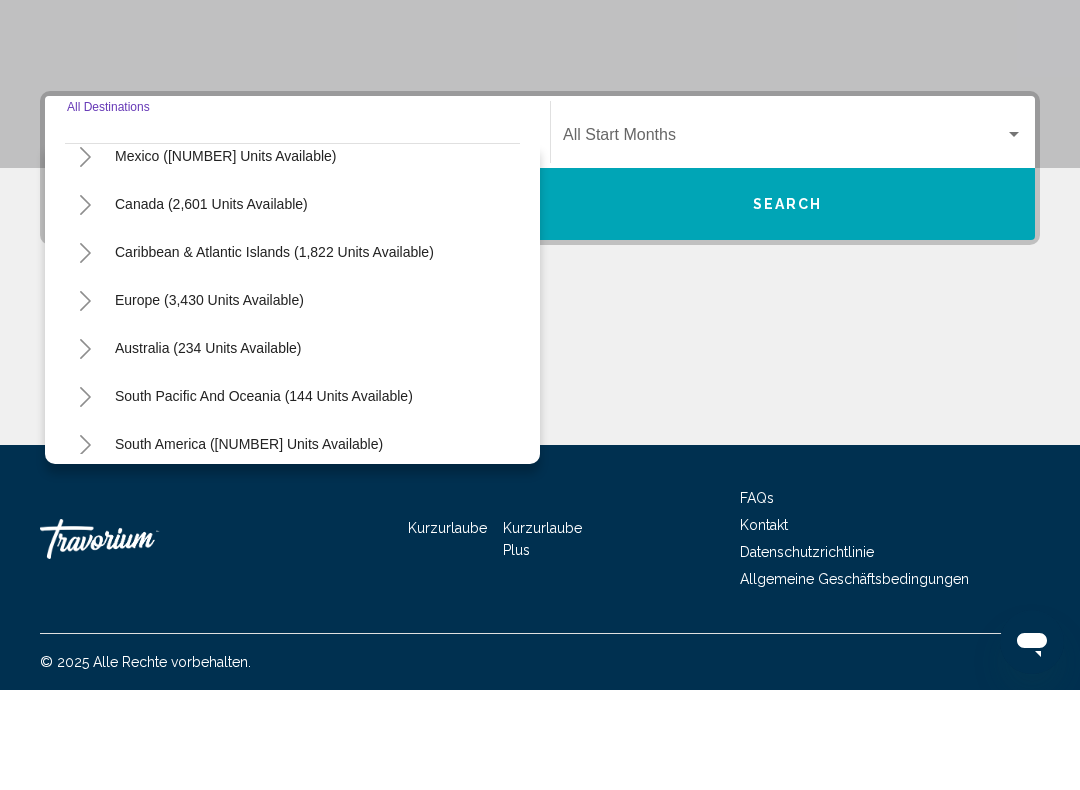click on "Europe (3,430 units available)" at bounding box center [208, 448] 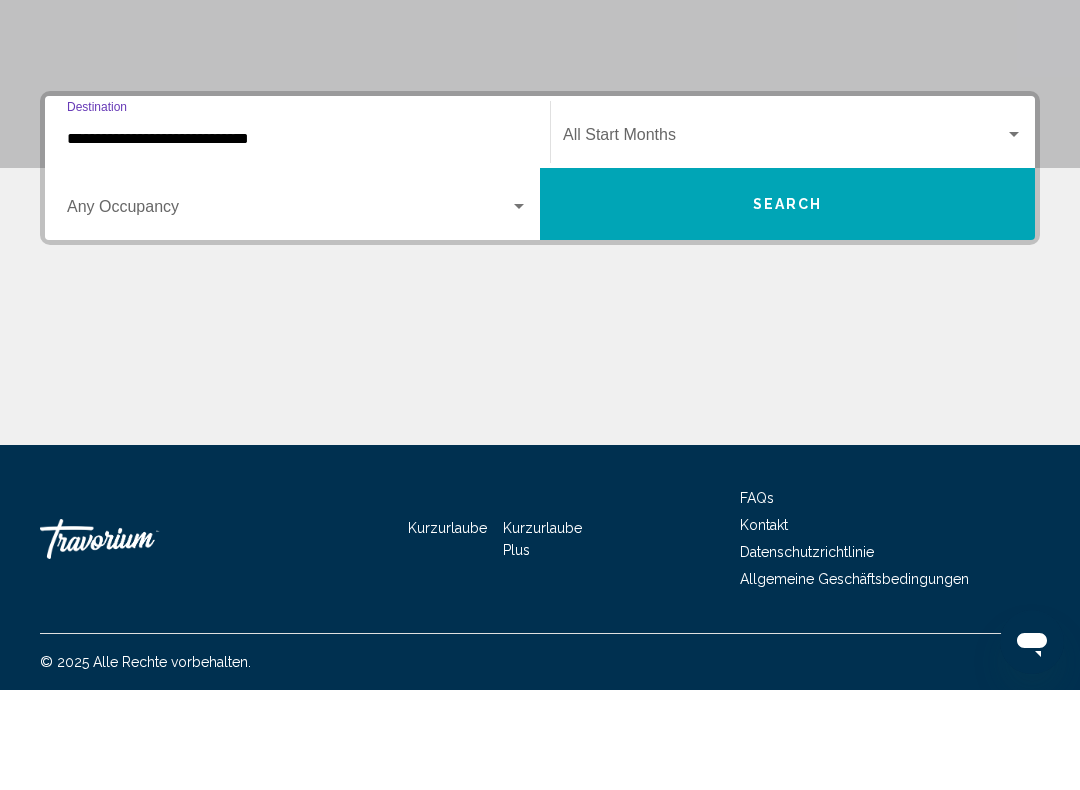 click on "**********" at bounding box center (297, 239) 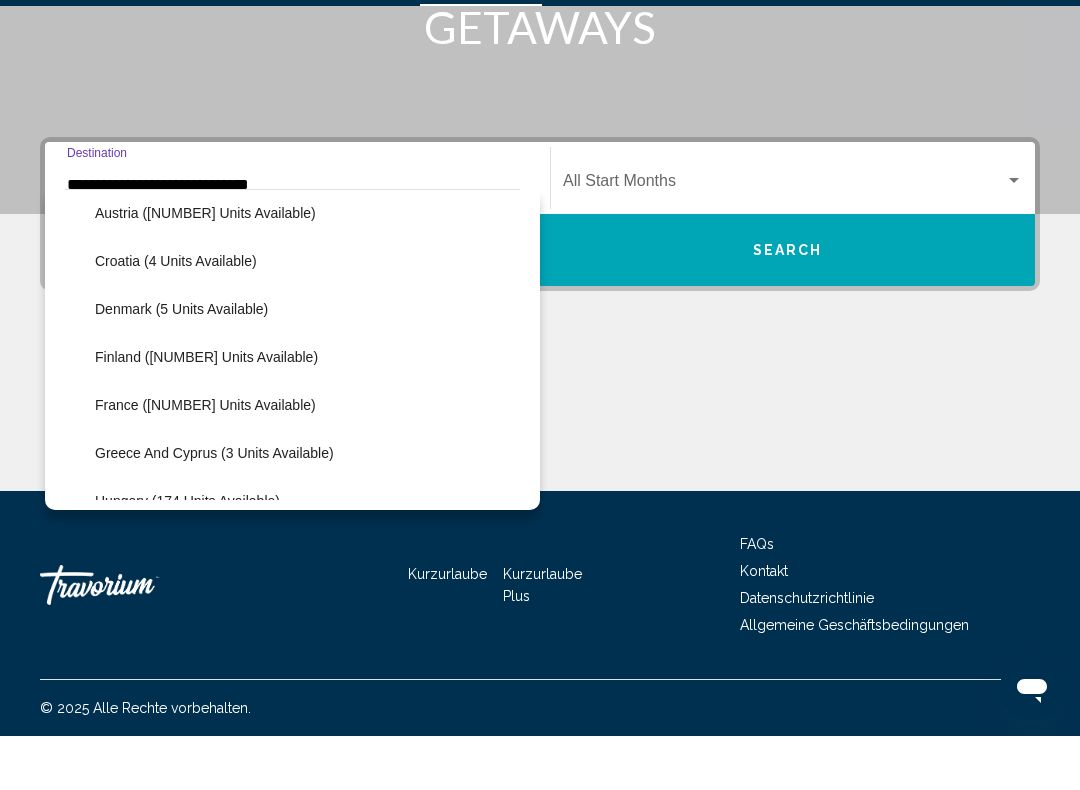 scroll, scrollTop: 348, scrollLeft: 0, axis: vertical 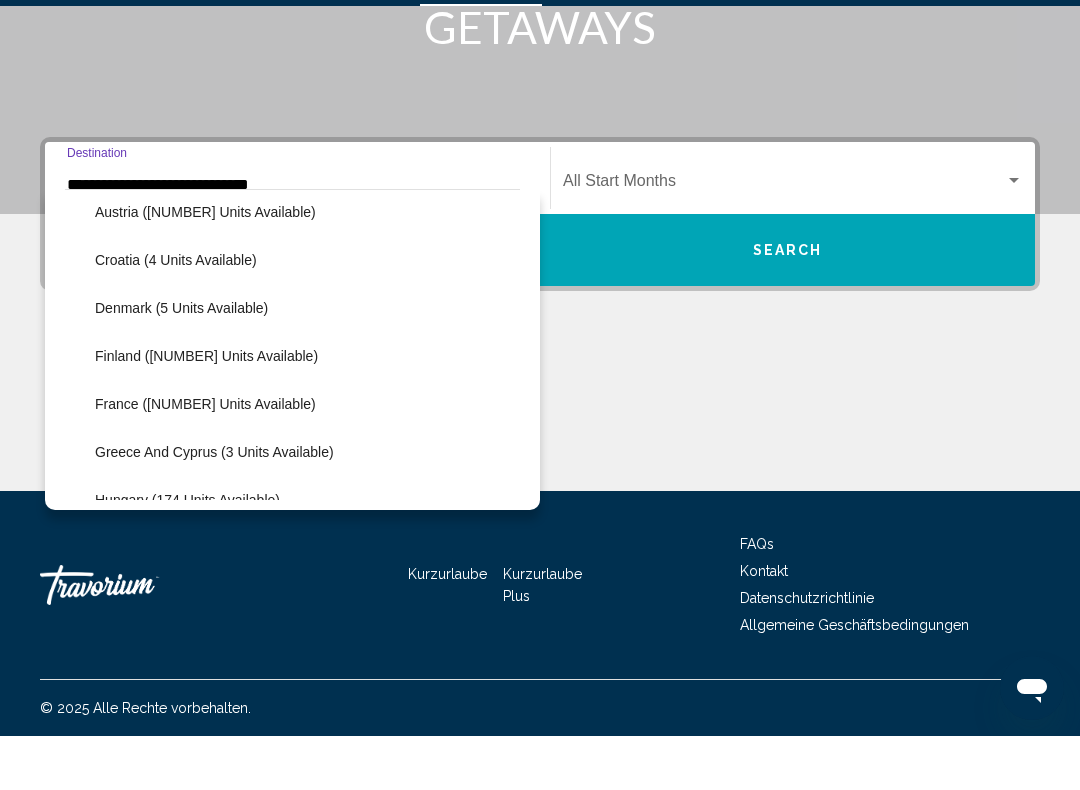 click on "France (5 units available)" 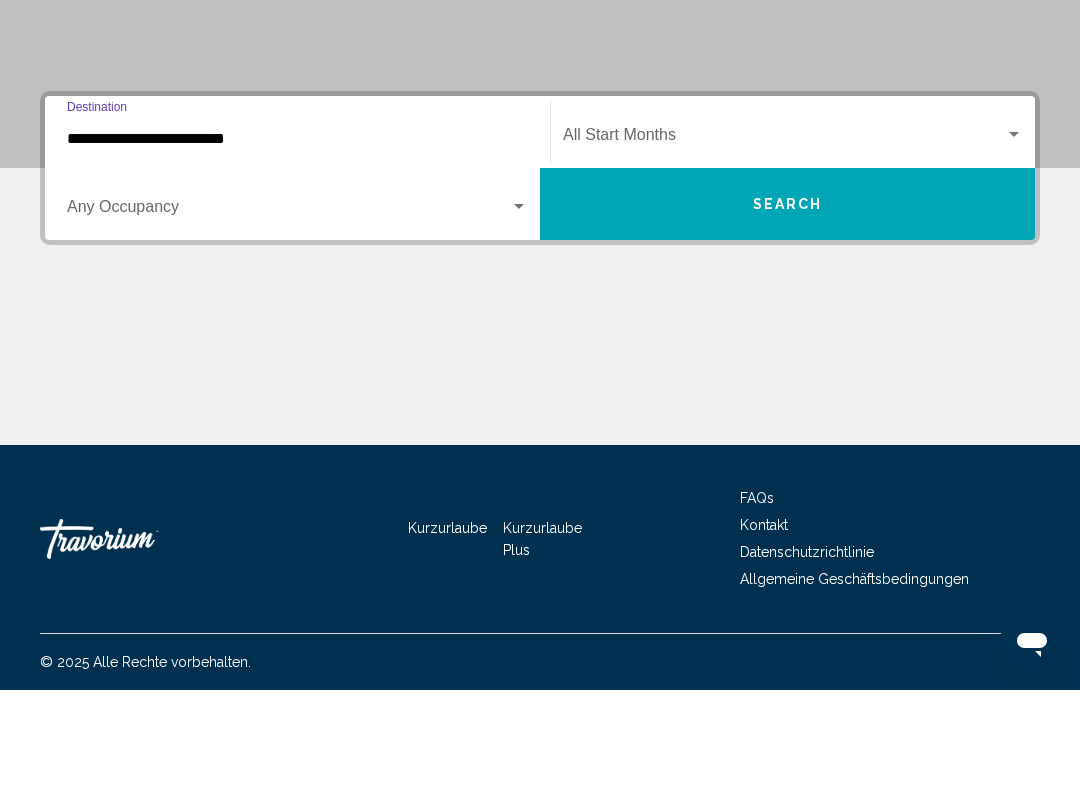 click at bounding box center [297, 311] 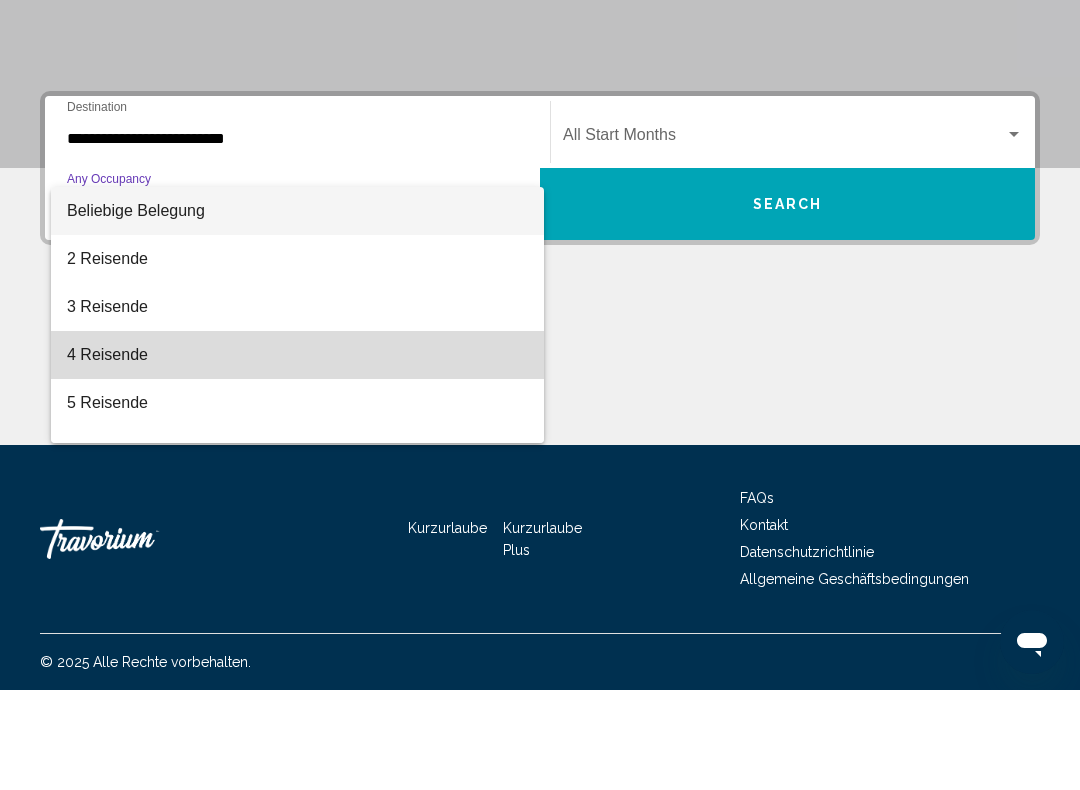 click on "4 Reisende" at bounding box center (297, 455) 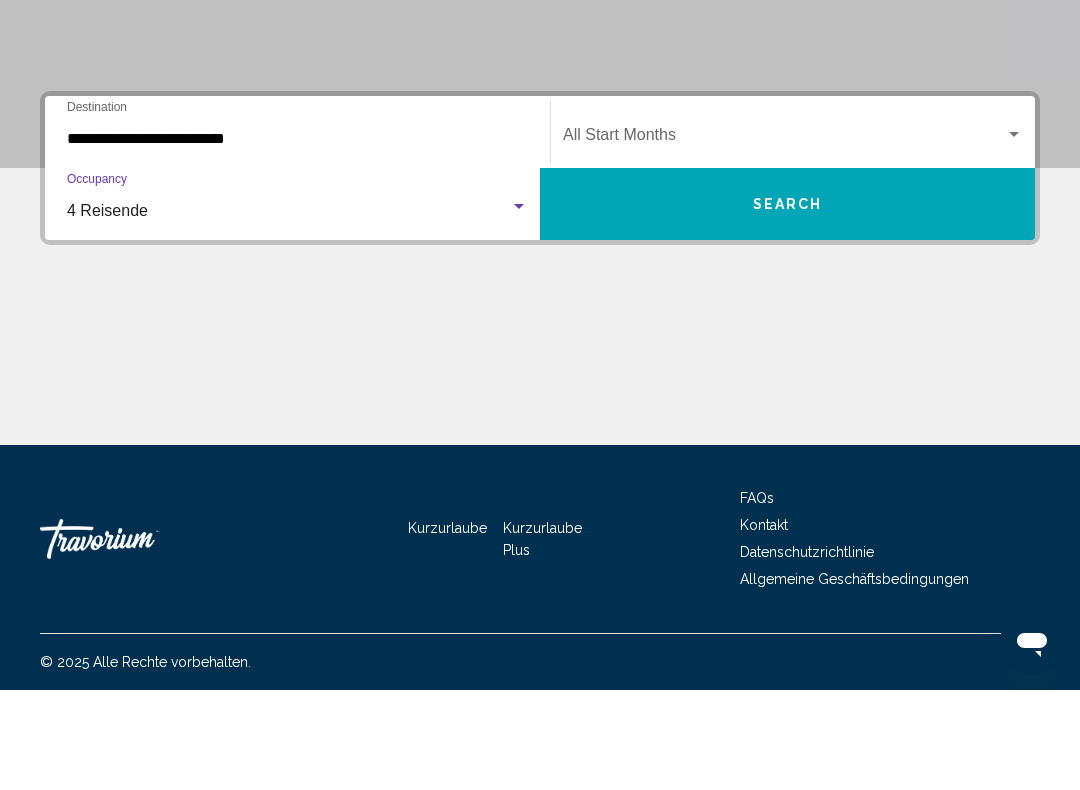 click at bounding box center [1014, 235] 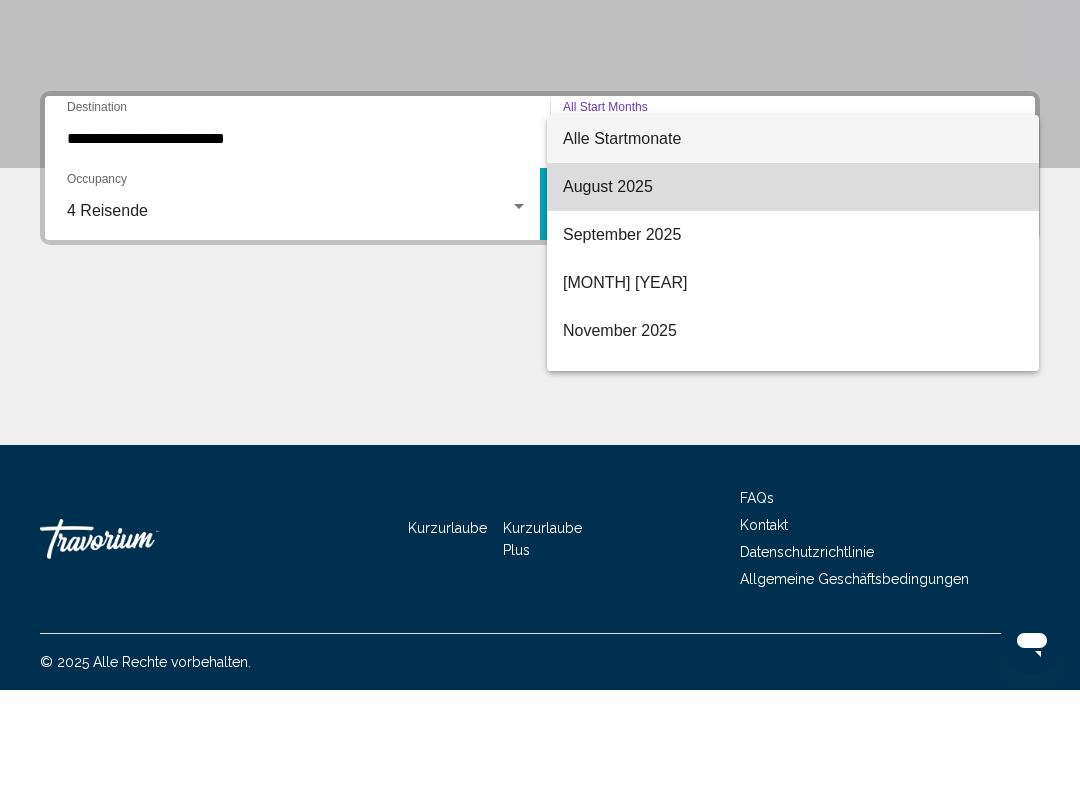 click on "August 2025" at bounding box center (793, 287) 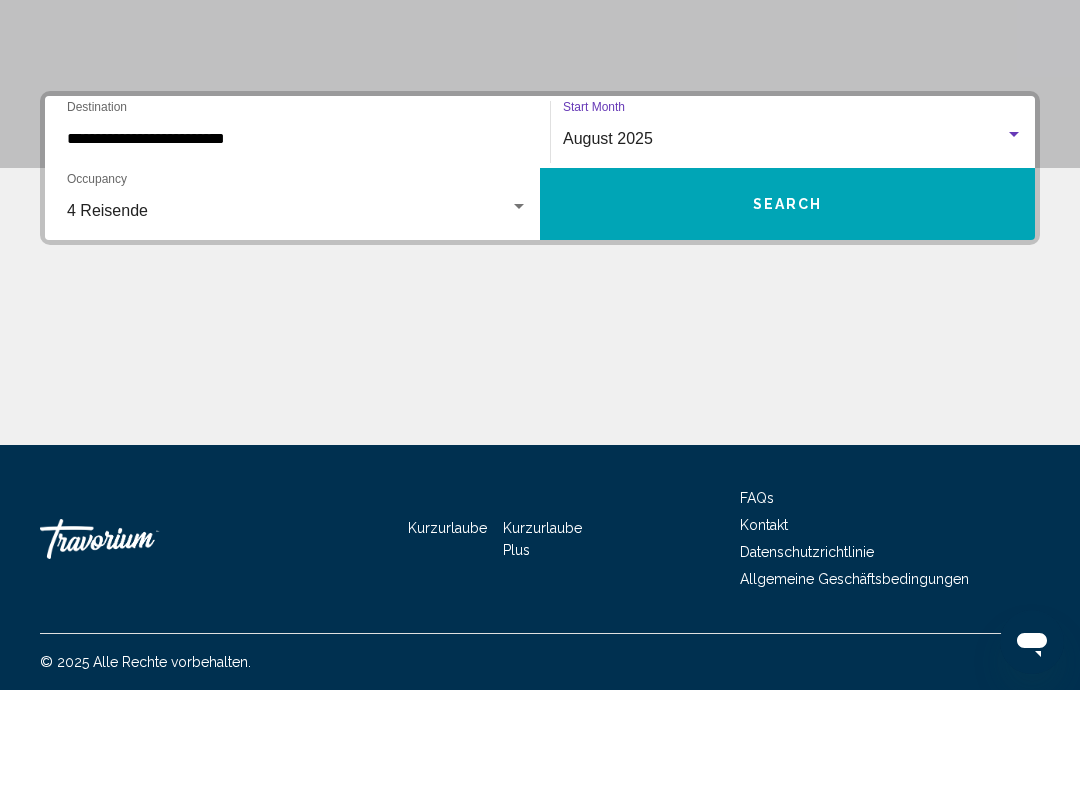 click on "Search" at bounding box center (787, 304) 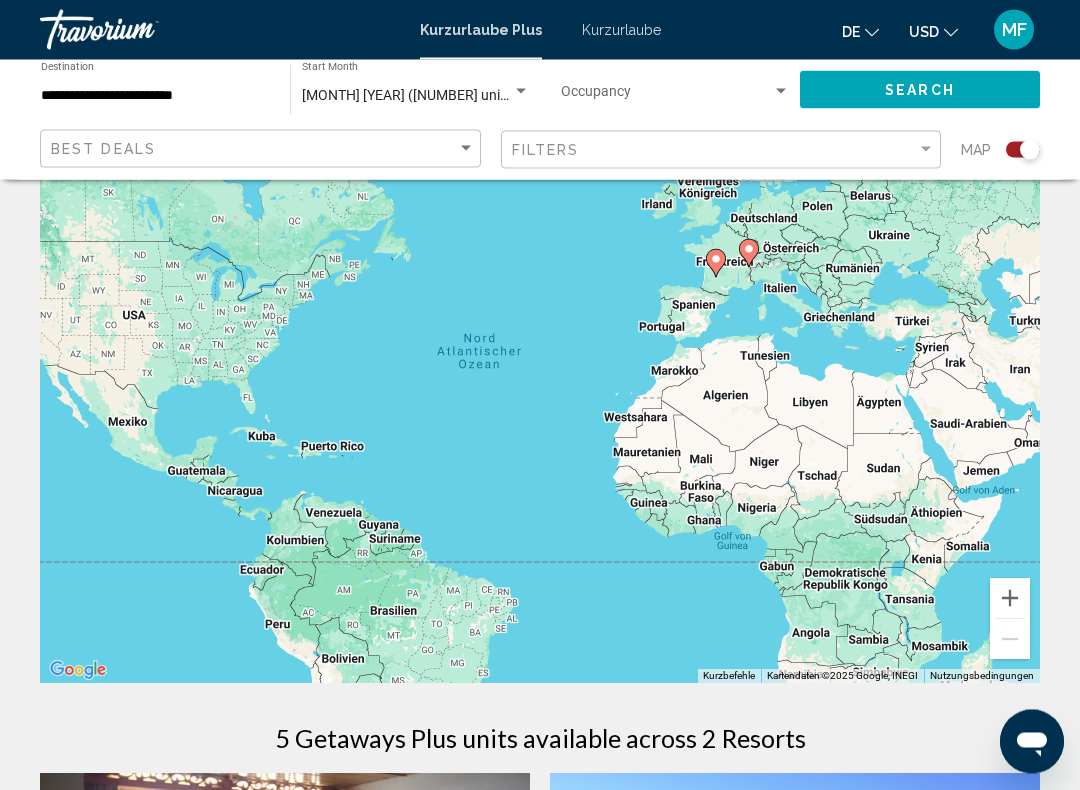 scroll, scrollTop: 0, scrollLeft: 0, axis: both 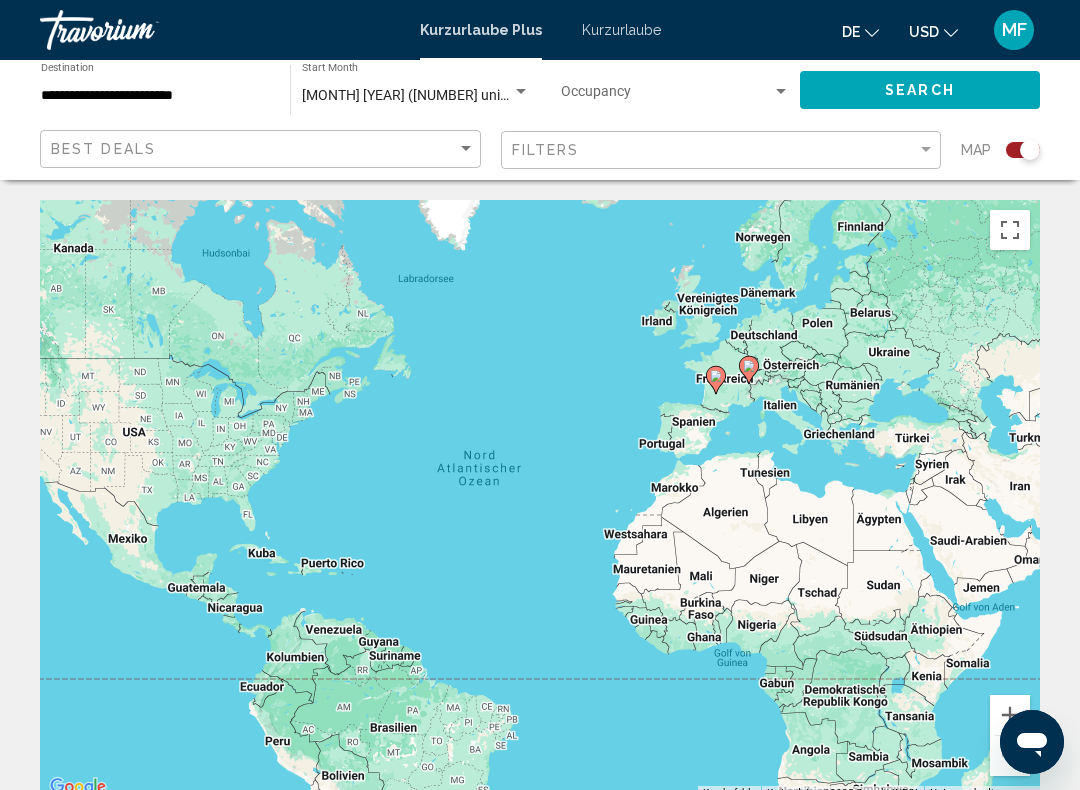 click on "Kurzurlaube" at bounding box center [621, 30] 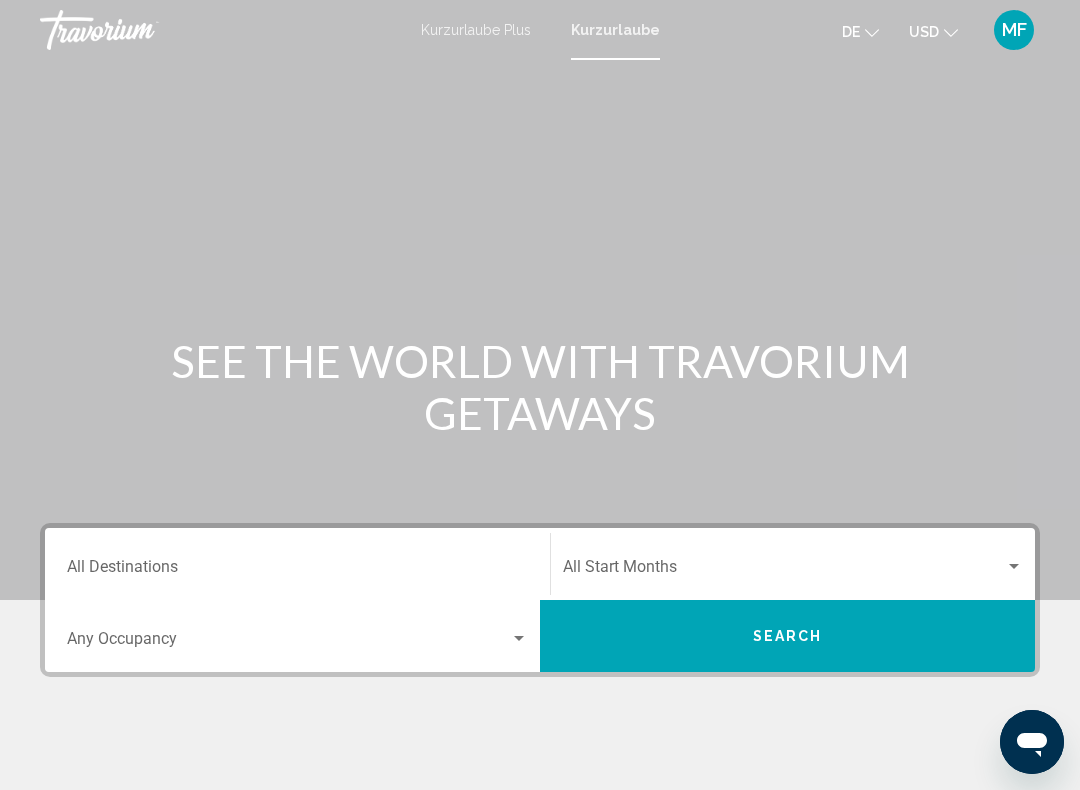 click on "Destination All Destinations" at bounding box center [297, 564] 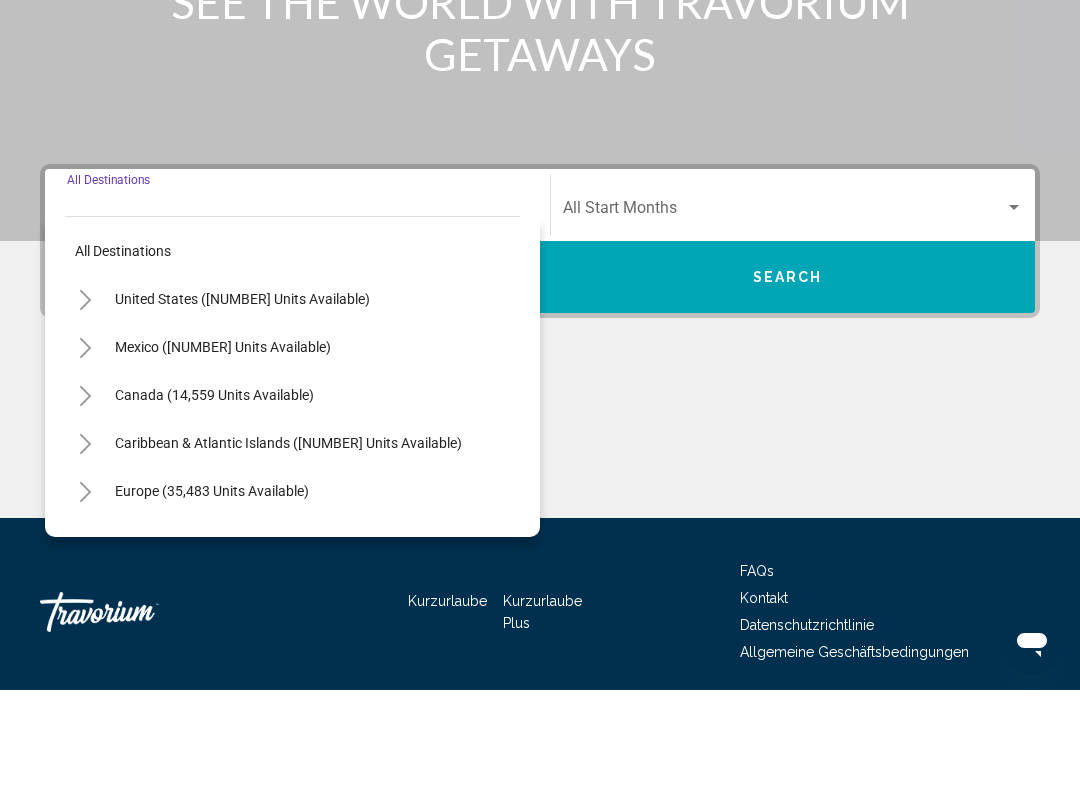 scroll, scrollTop: 332, scrollLeft: 0, axis: vertical 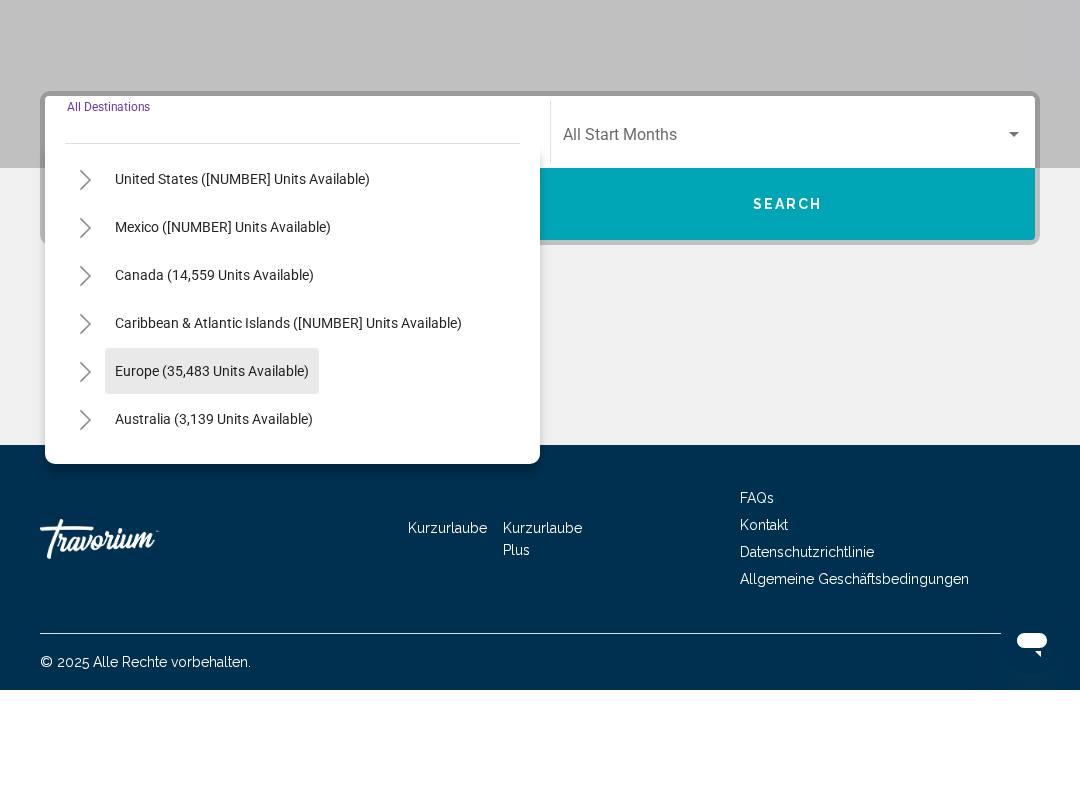 click on "Europe (35,483 units available)" at bounding box center [214, 519] 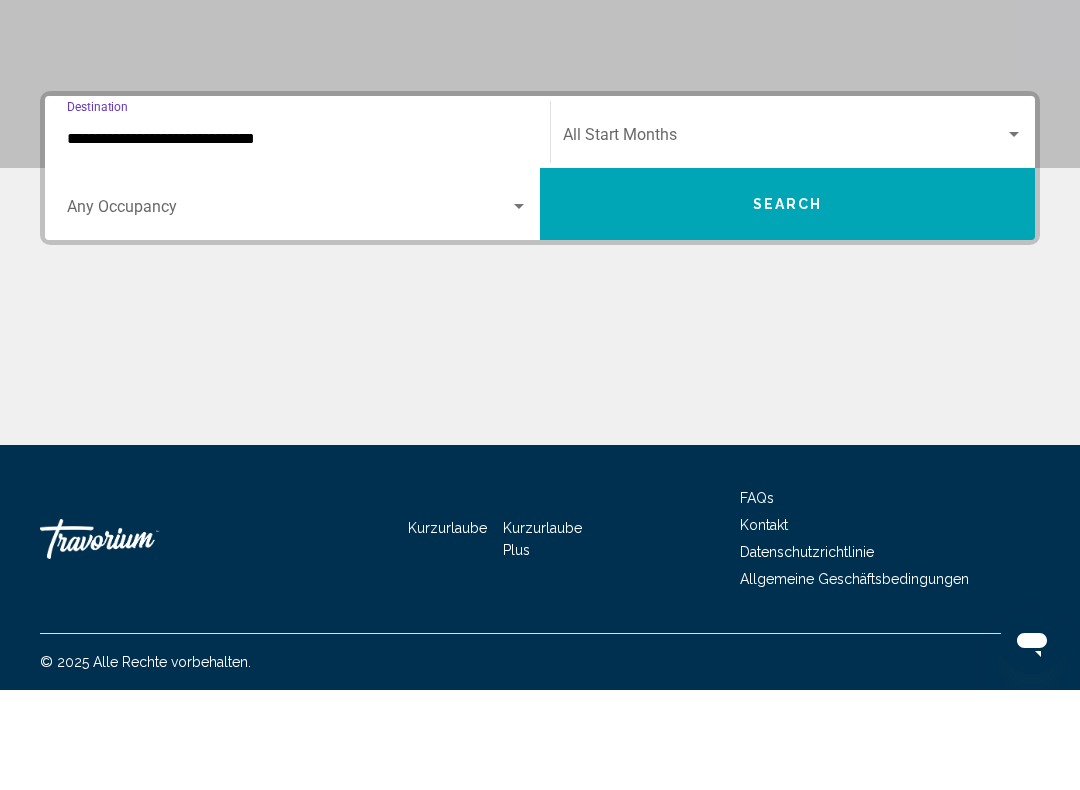 click at bounding box center (288, 311) 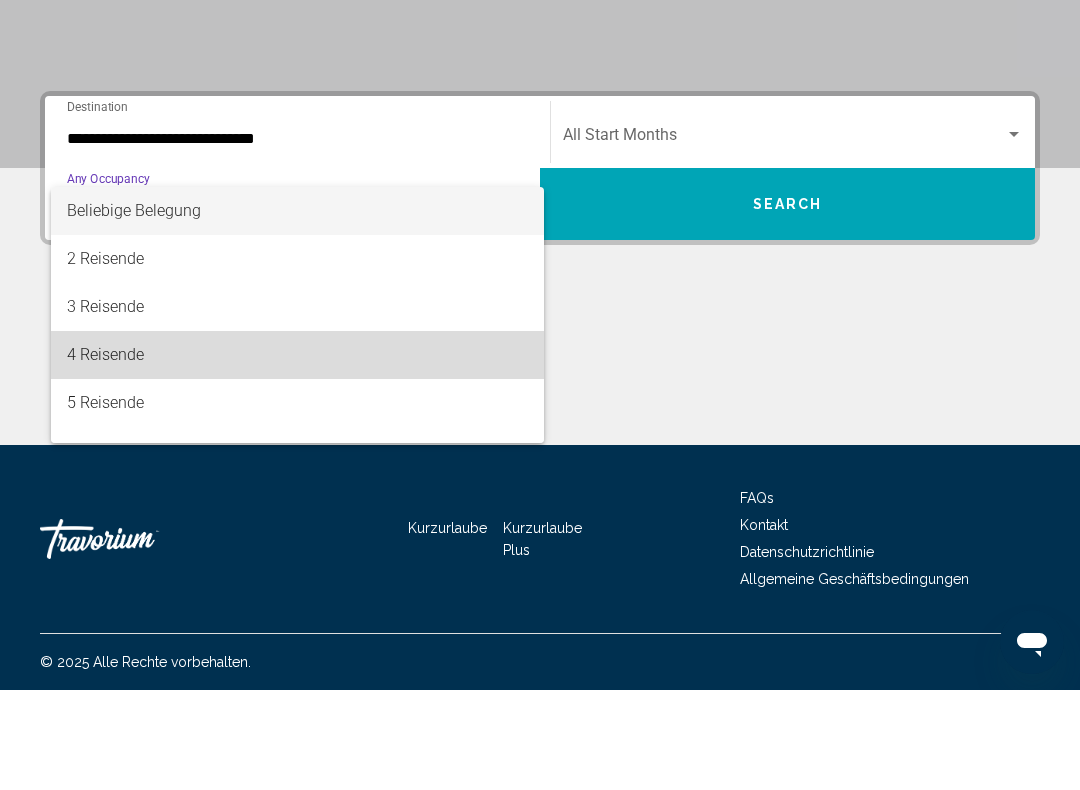 click on "4 Reisende" at bounding box center [297, 455] 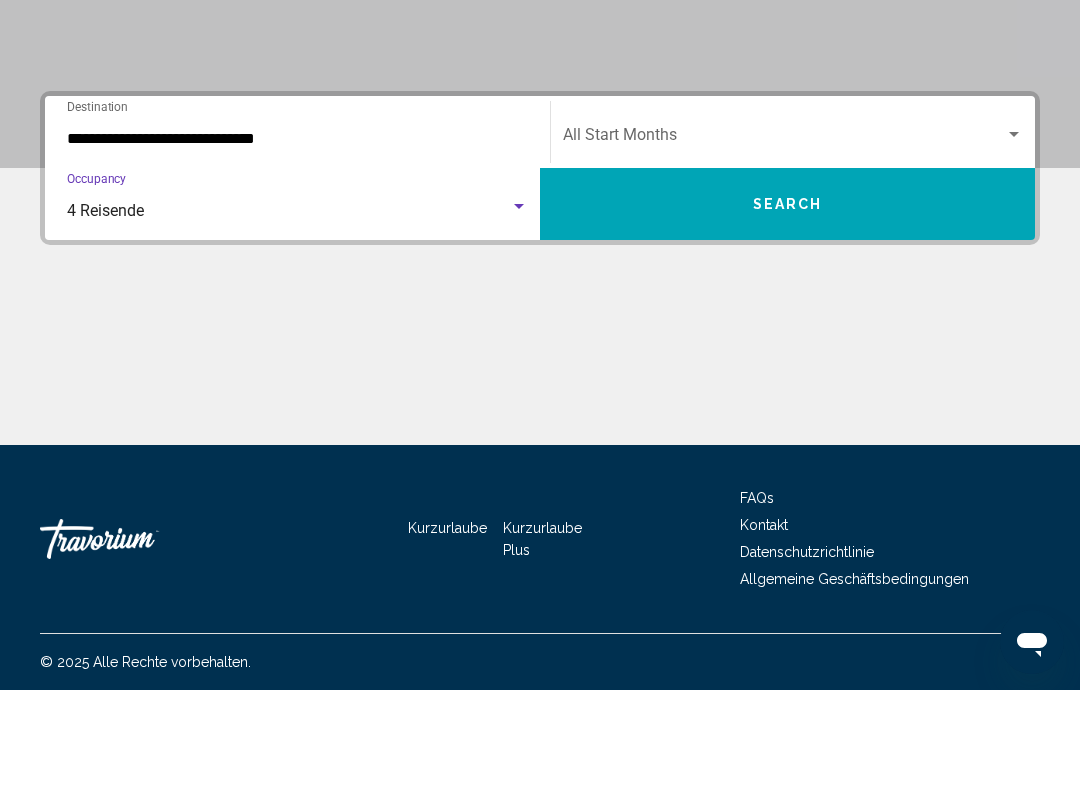 click on "**********" at bounding box center (297, 239) 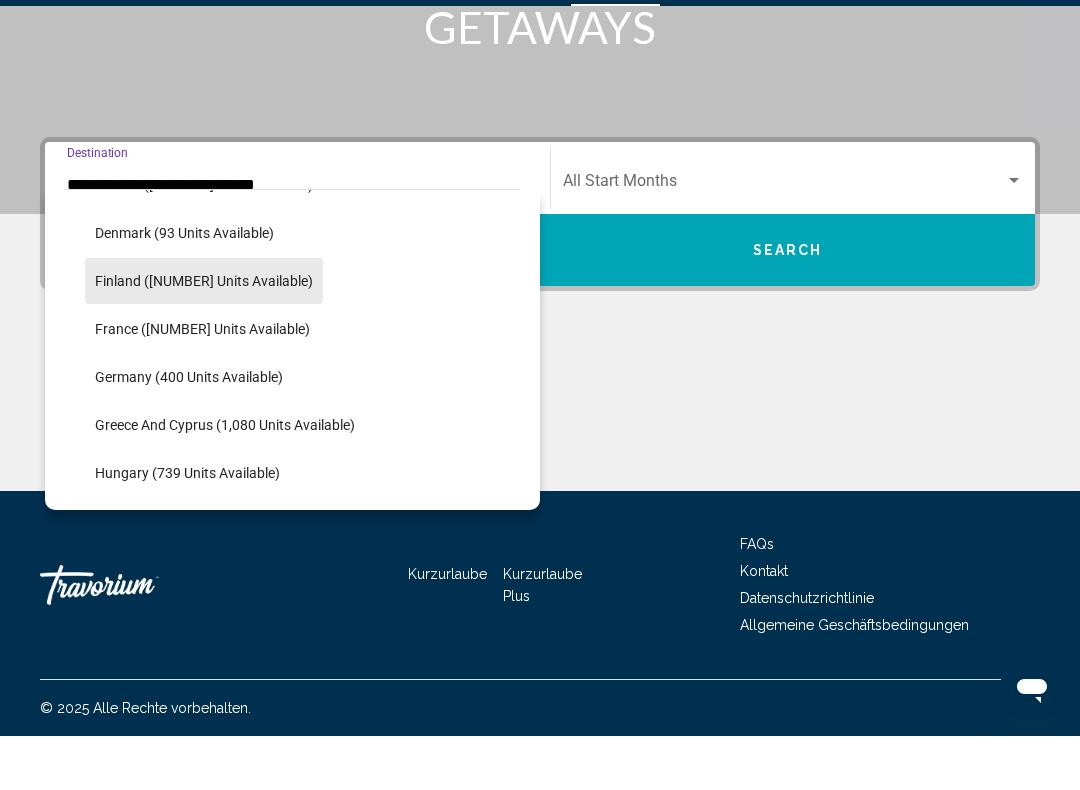 scroll, scrollTop: 472, scrollLeft: 0, axis: vertical 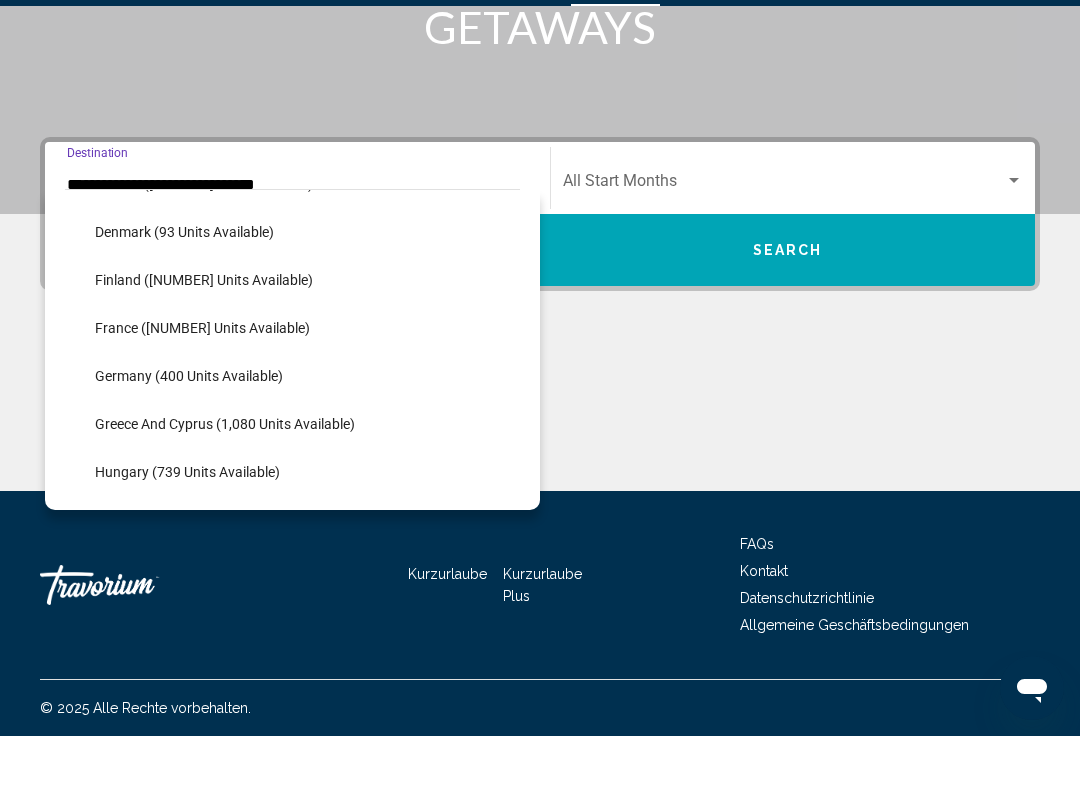 click on "France (1,408 units available)" 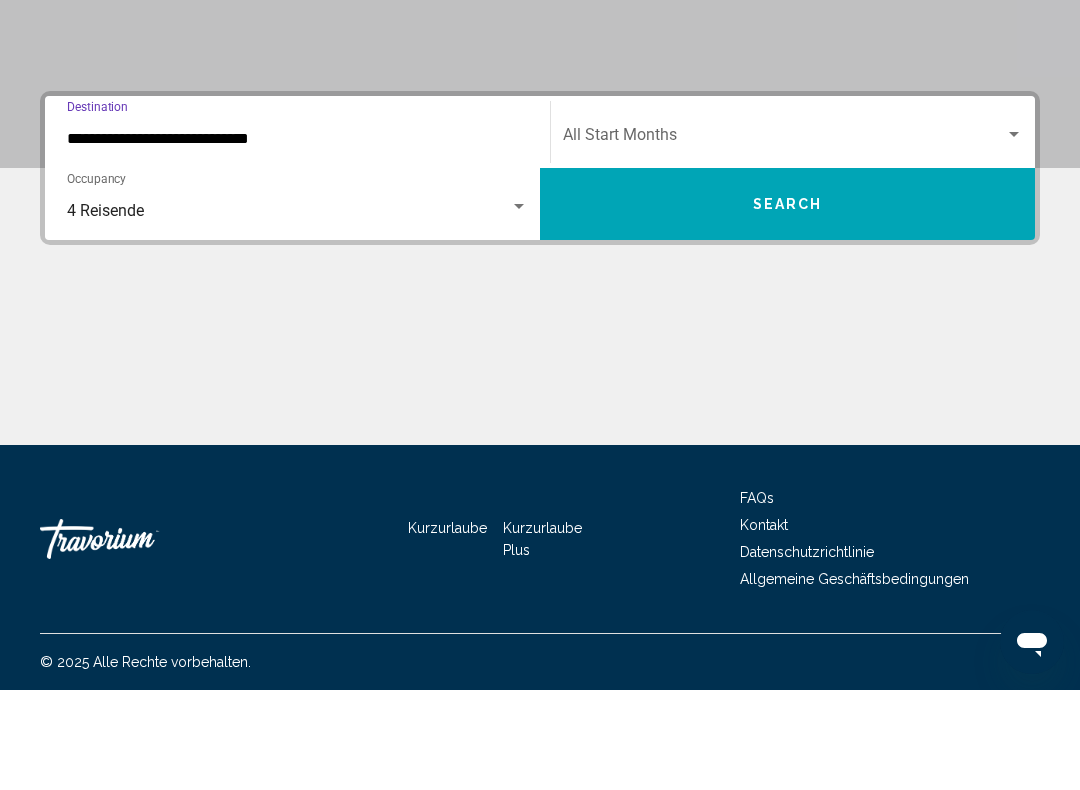click on "**********" at bounding box center [297, 232] 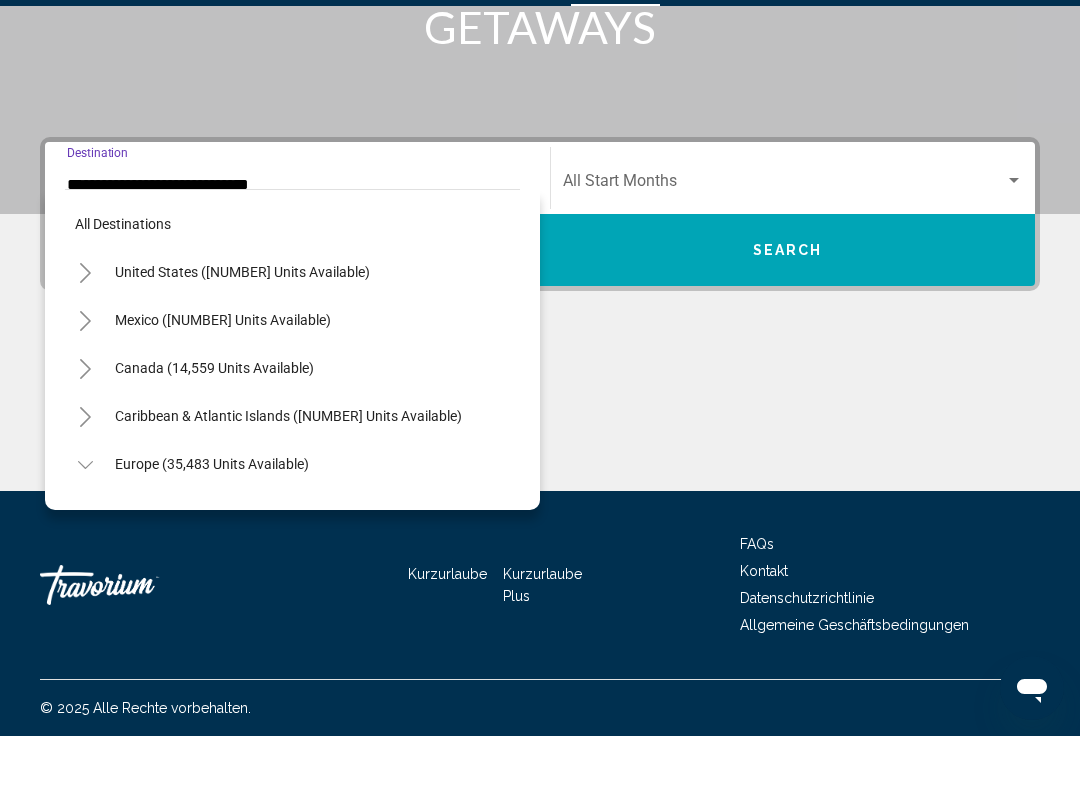 scroll, scrollTop: 455, scrollLeft: 0, axis: vertical 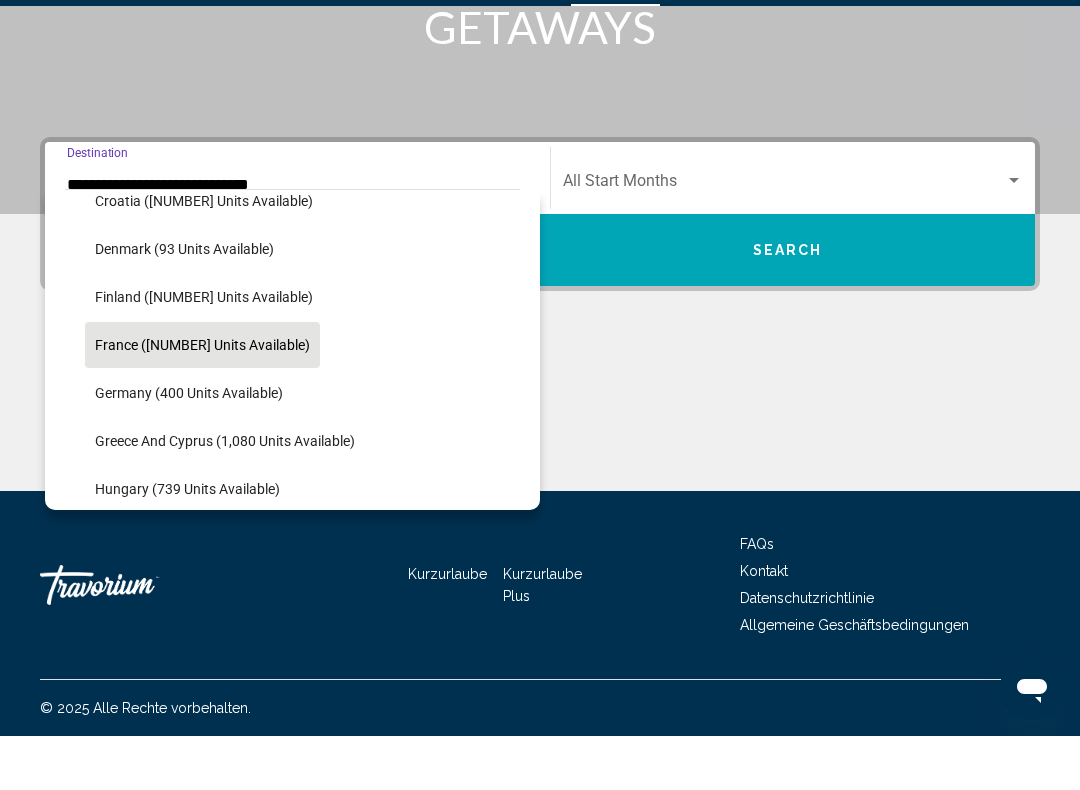 click on "France (1,408 units available)" 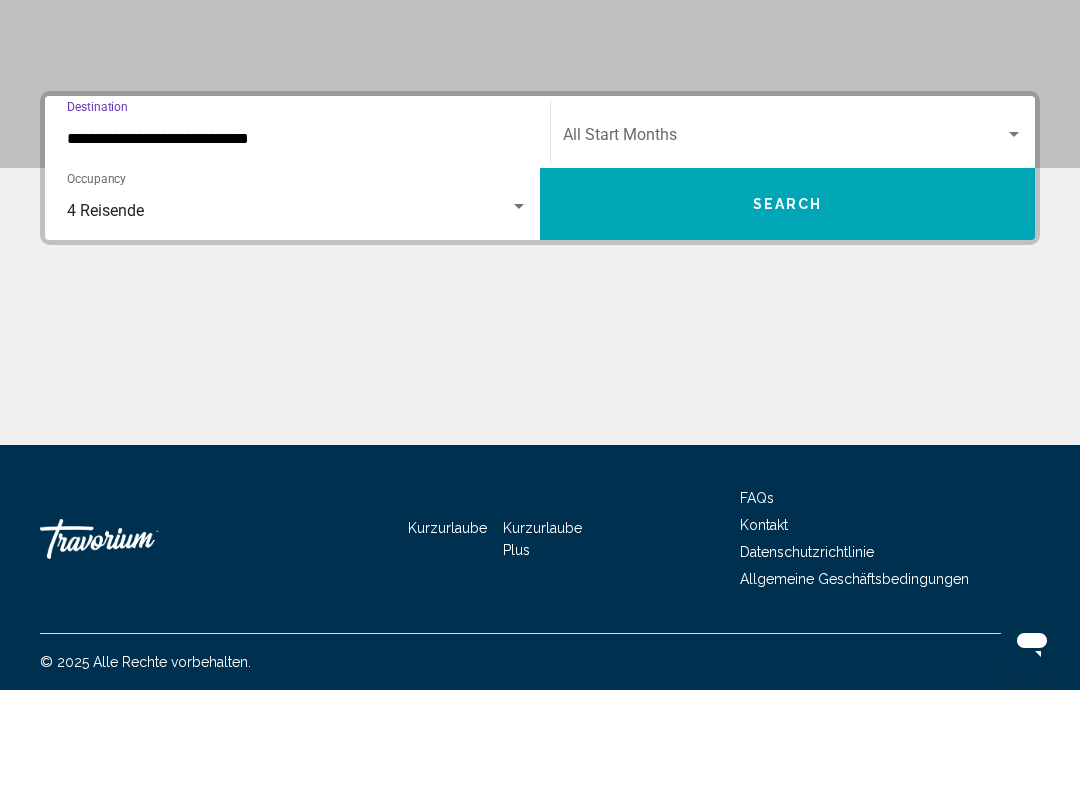 click on "Start Month All Start Months" 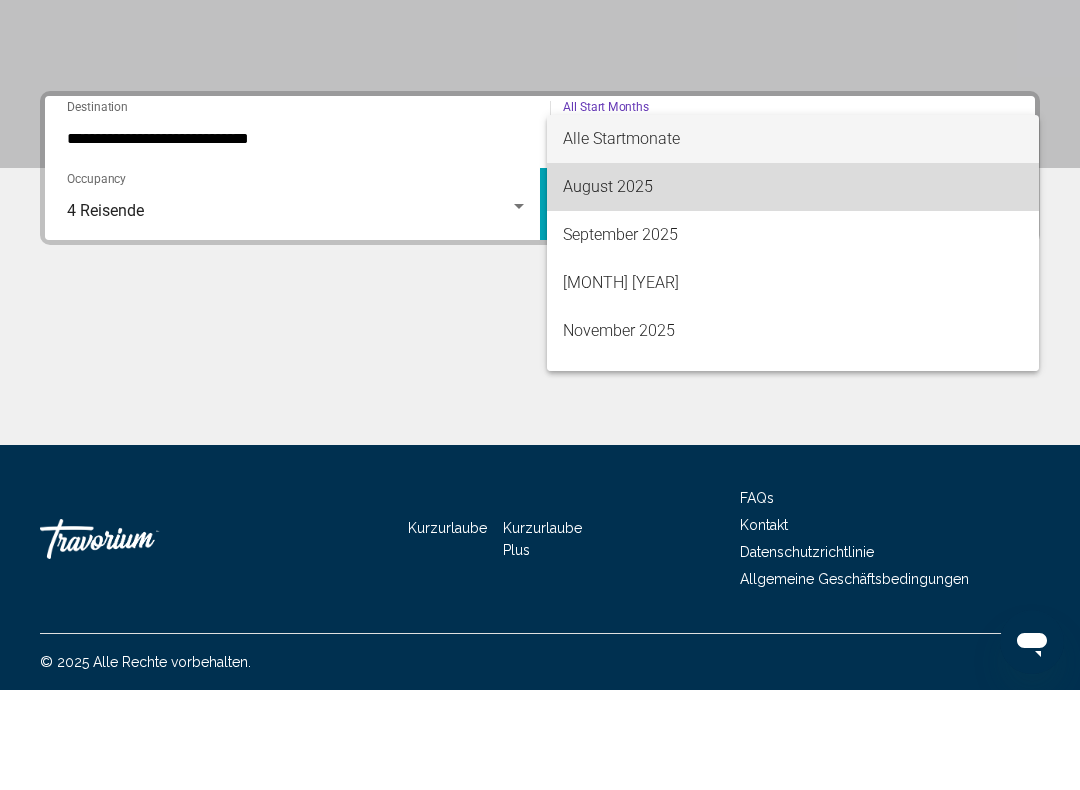 click on "August 2025" at bounding box center [793, 287] 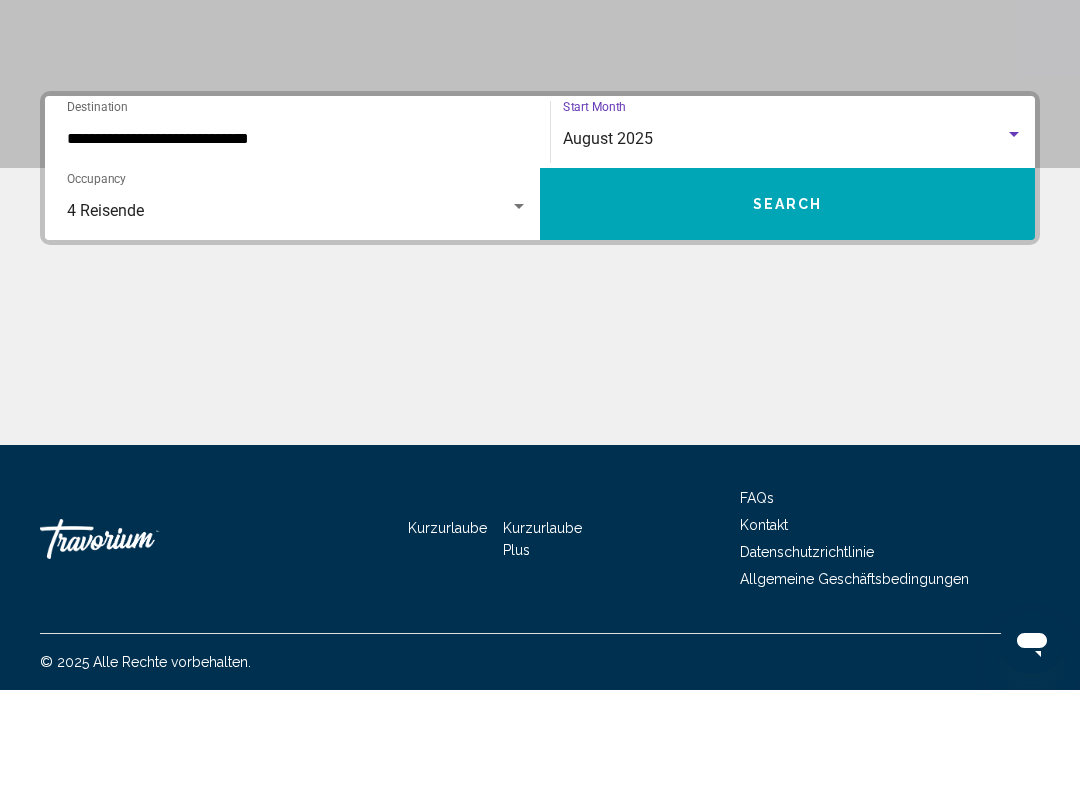 click on "Search" at bounding box center [788, 305] 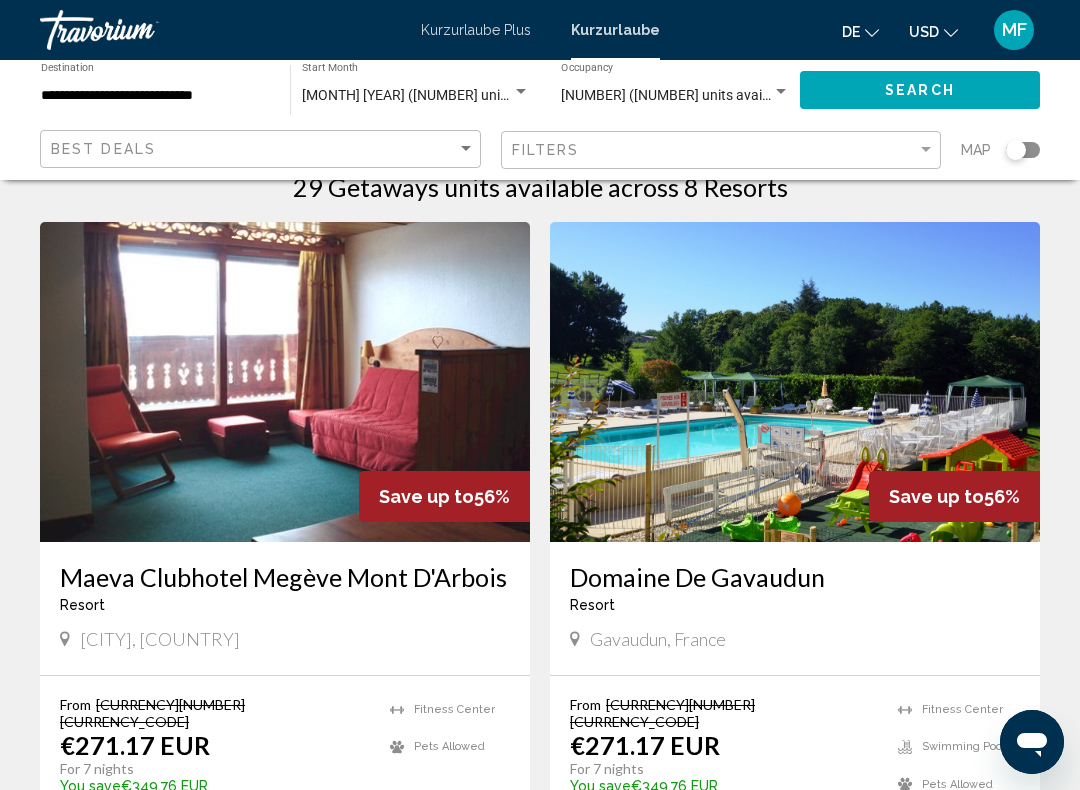 scroll, scrollTop: 0, scrollLeft: 0, axis: both 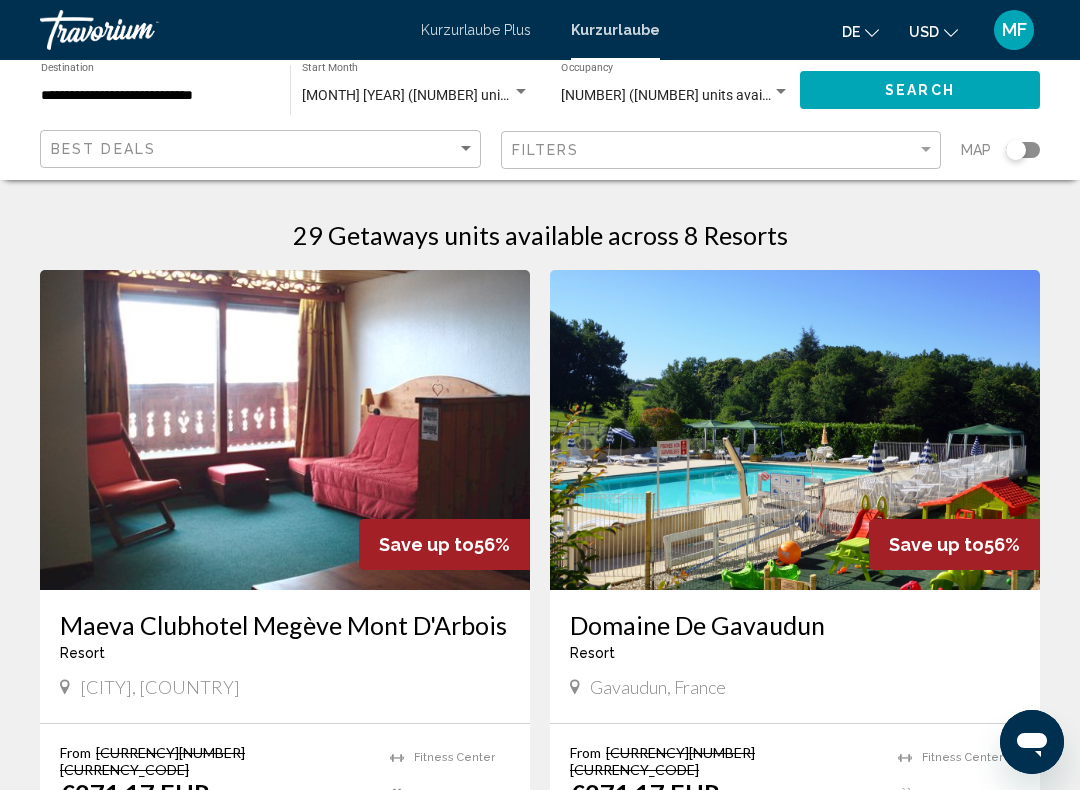 click 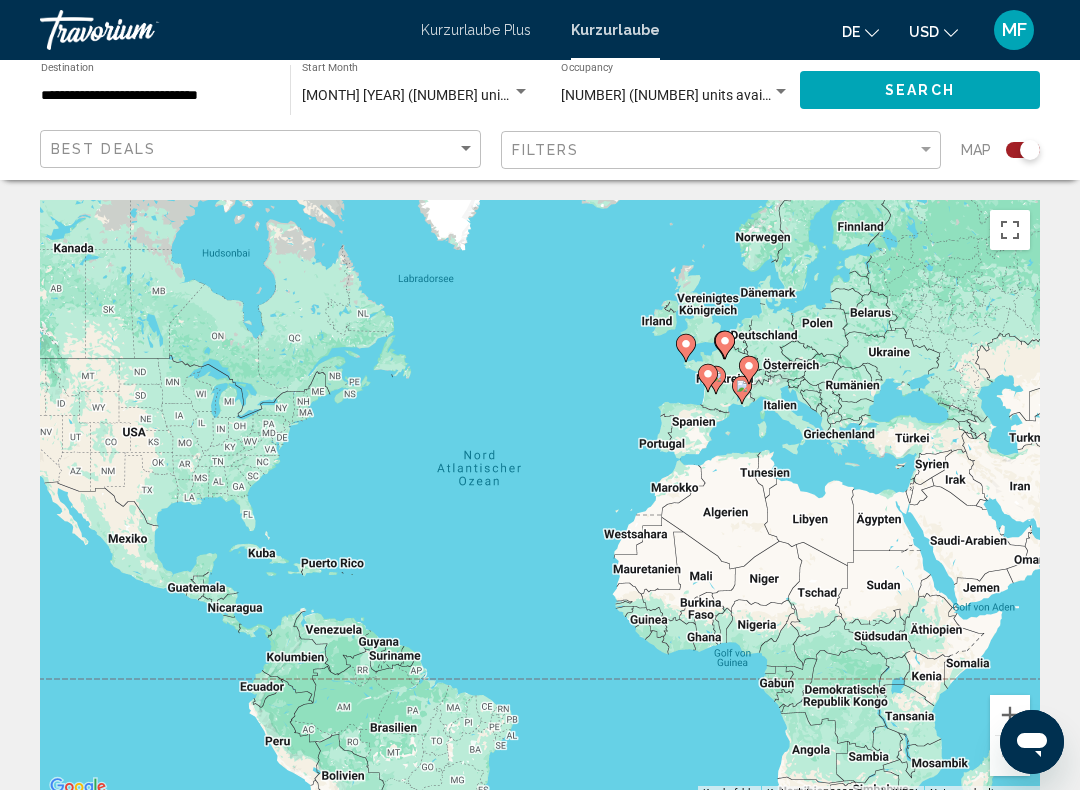 click 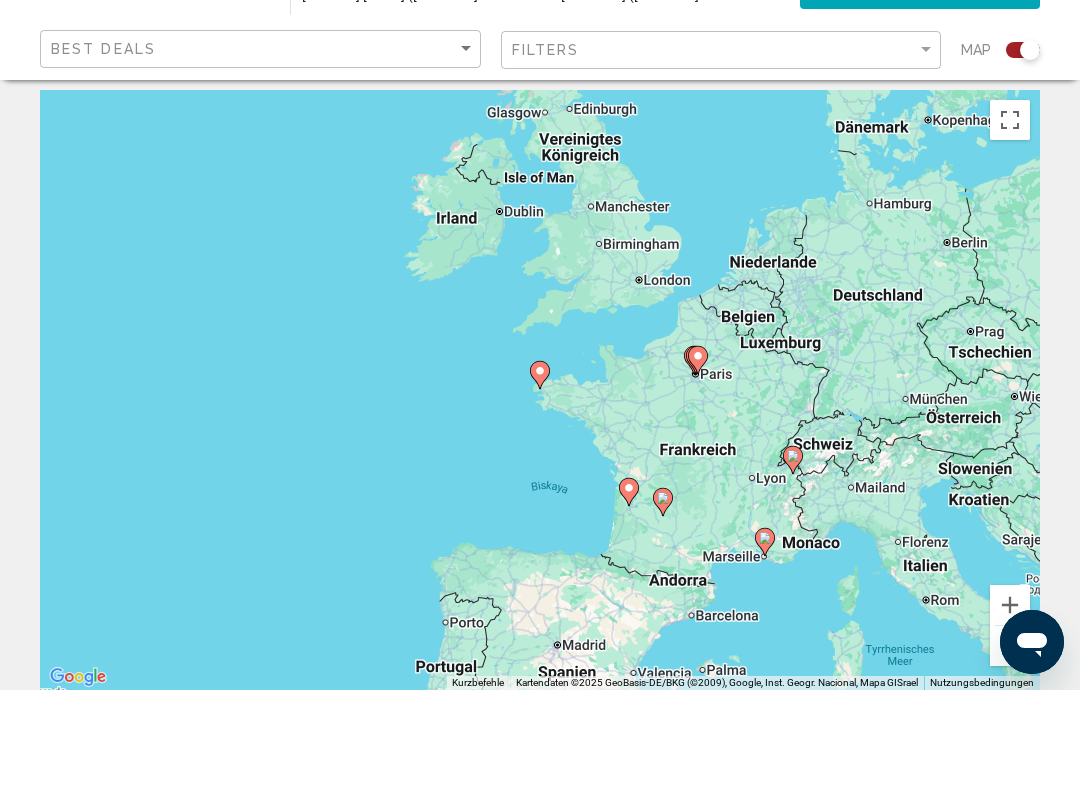 type on "**********" 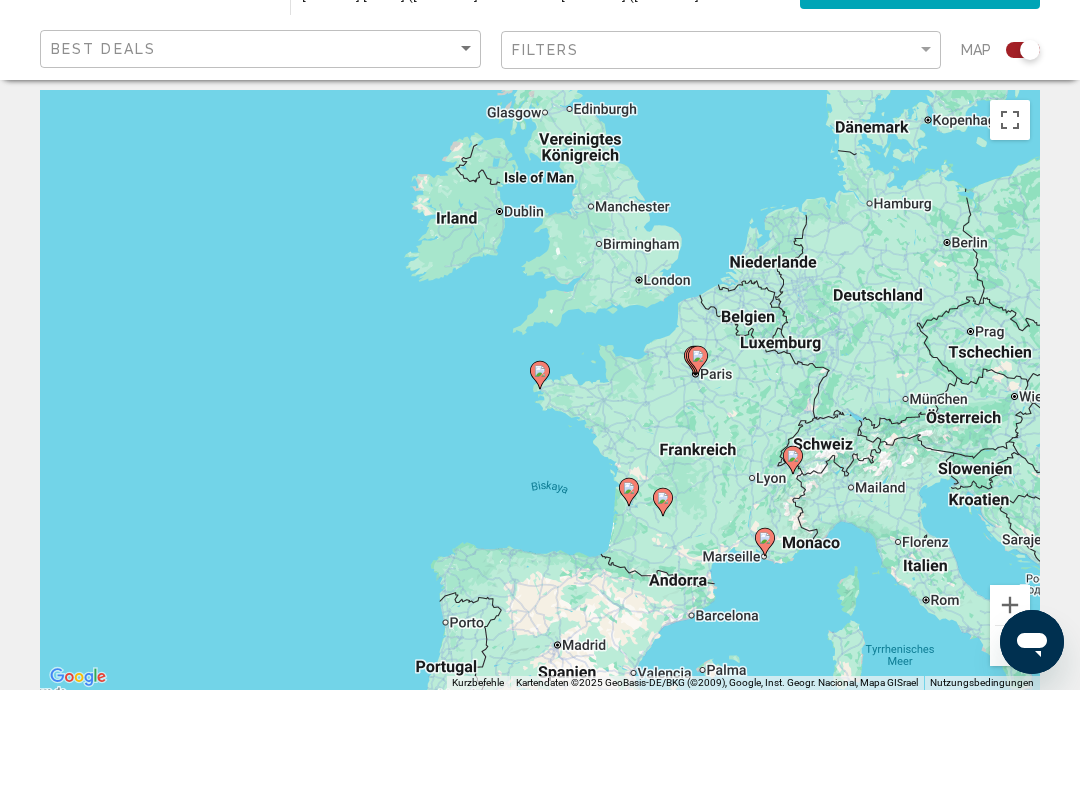 click 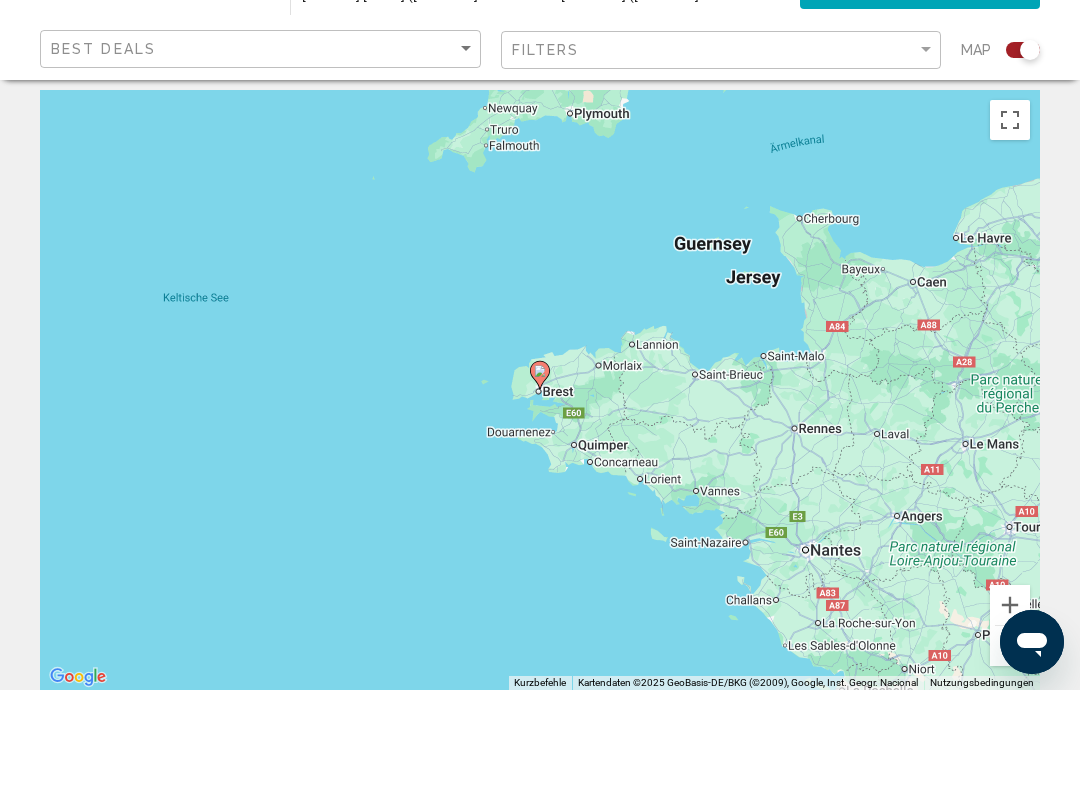 click 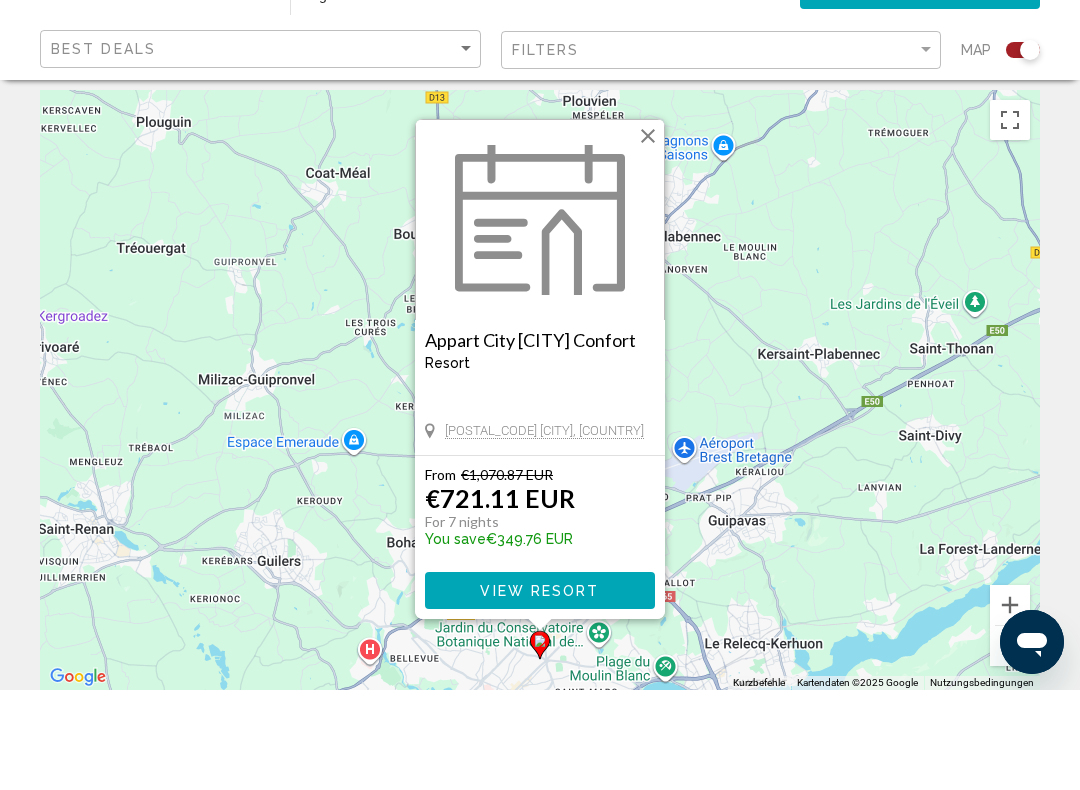 click on "View Resort" at bounding box center [539, 691] 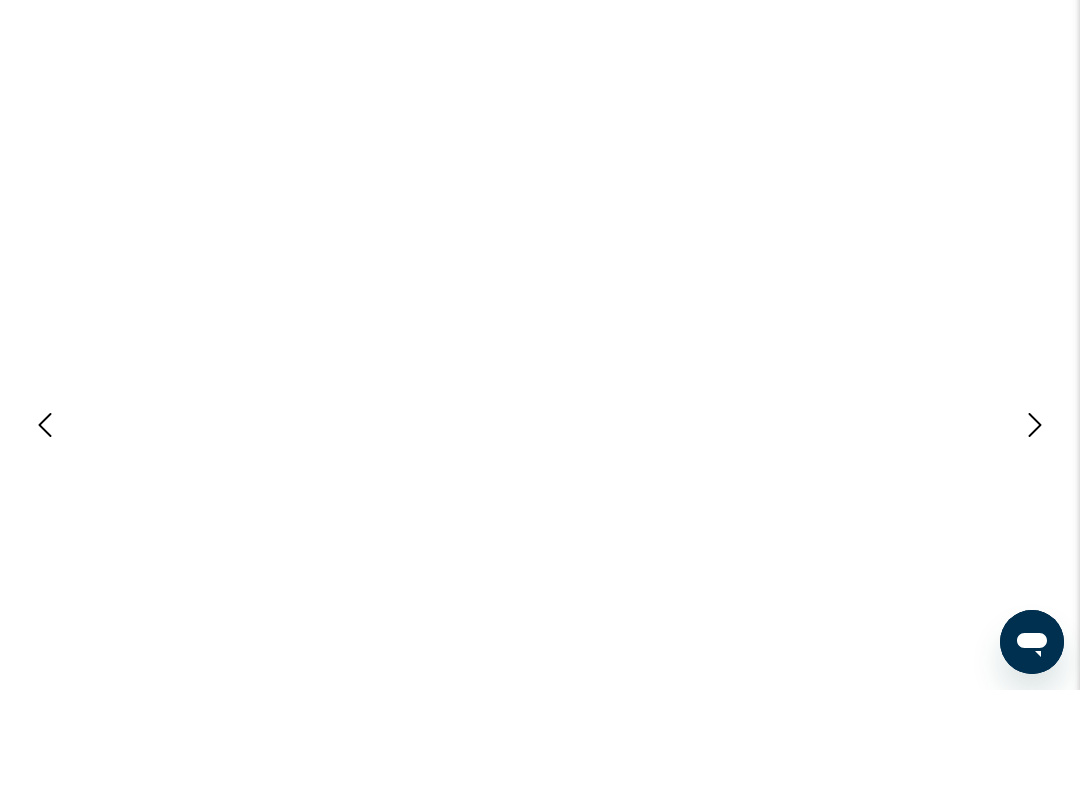 scroll, scrollTop: 0, scrollLeft: 0, axis: both 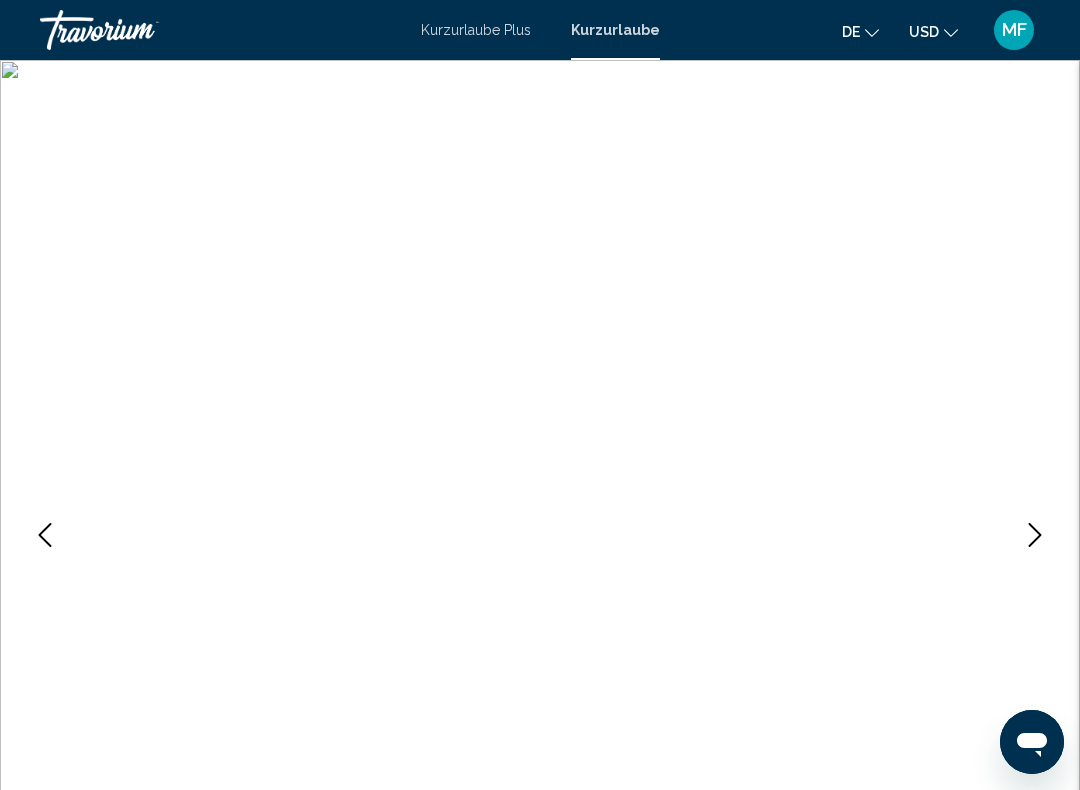 click at bounding box center (1035, 535) 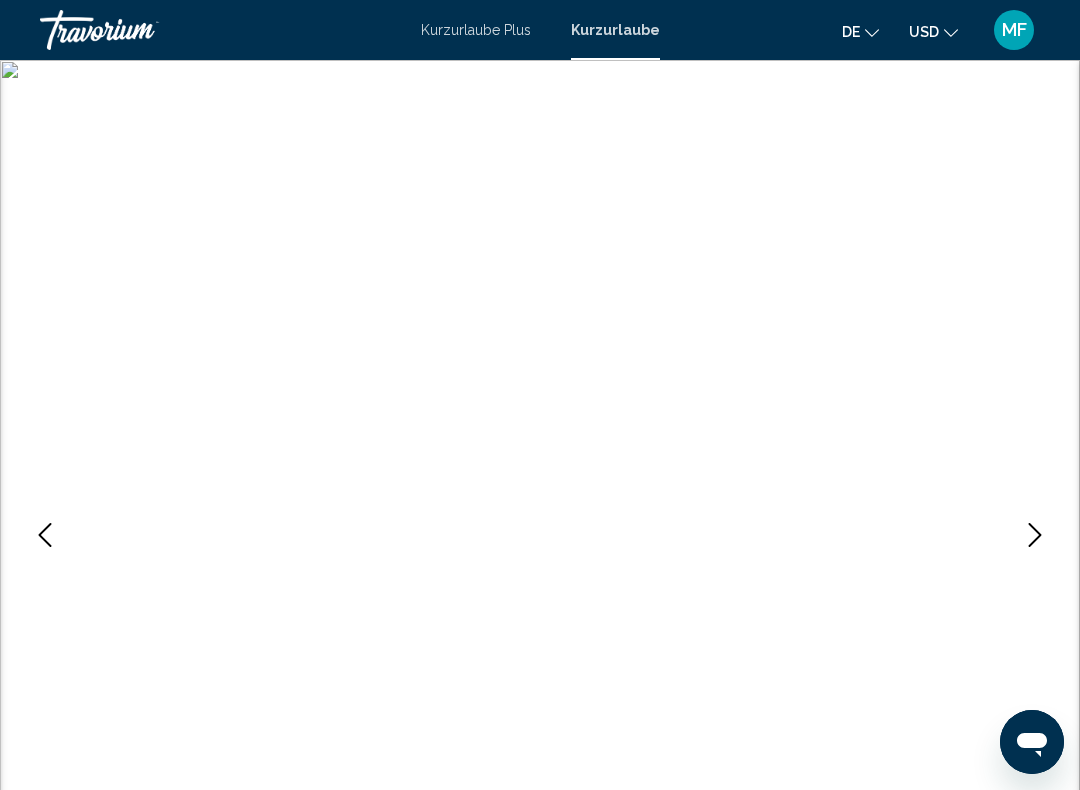 click at bounding box center [1035, 535] 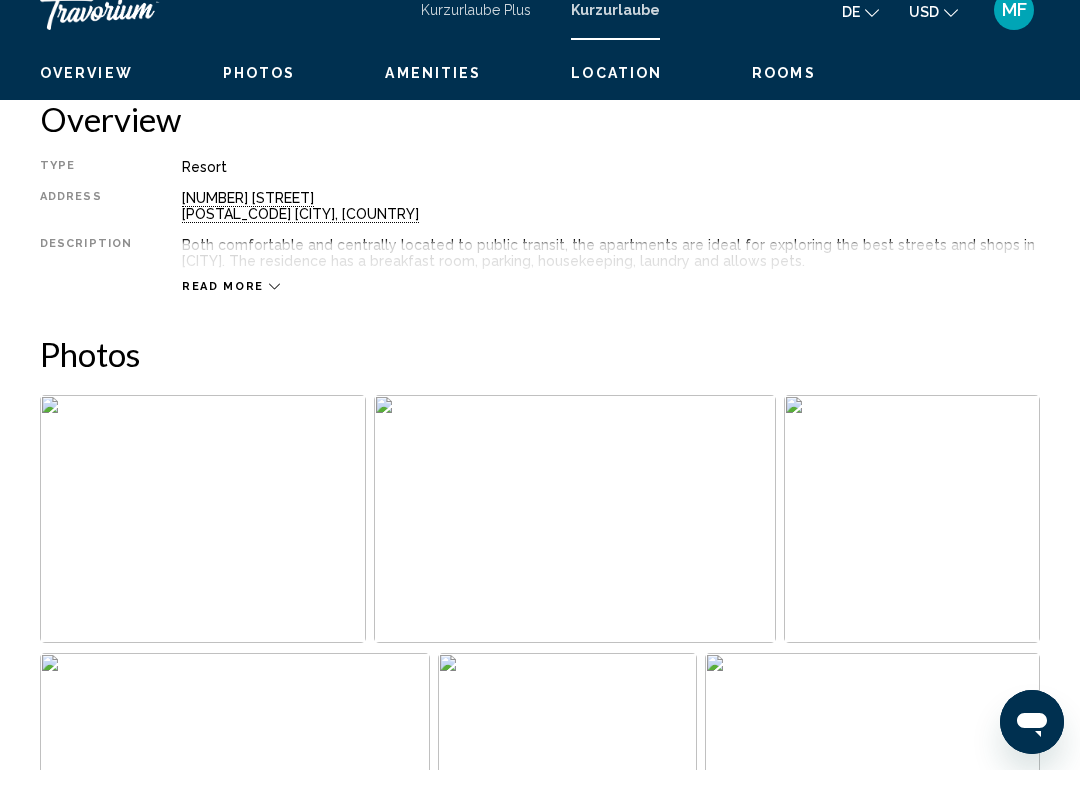 scroll, scrollTop: 942, scrollLeft: 0, axis: vertical 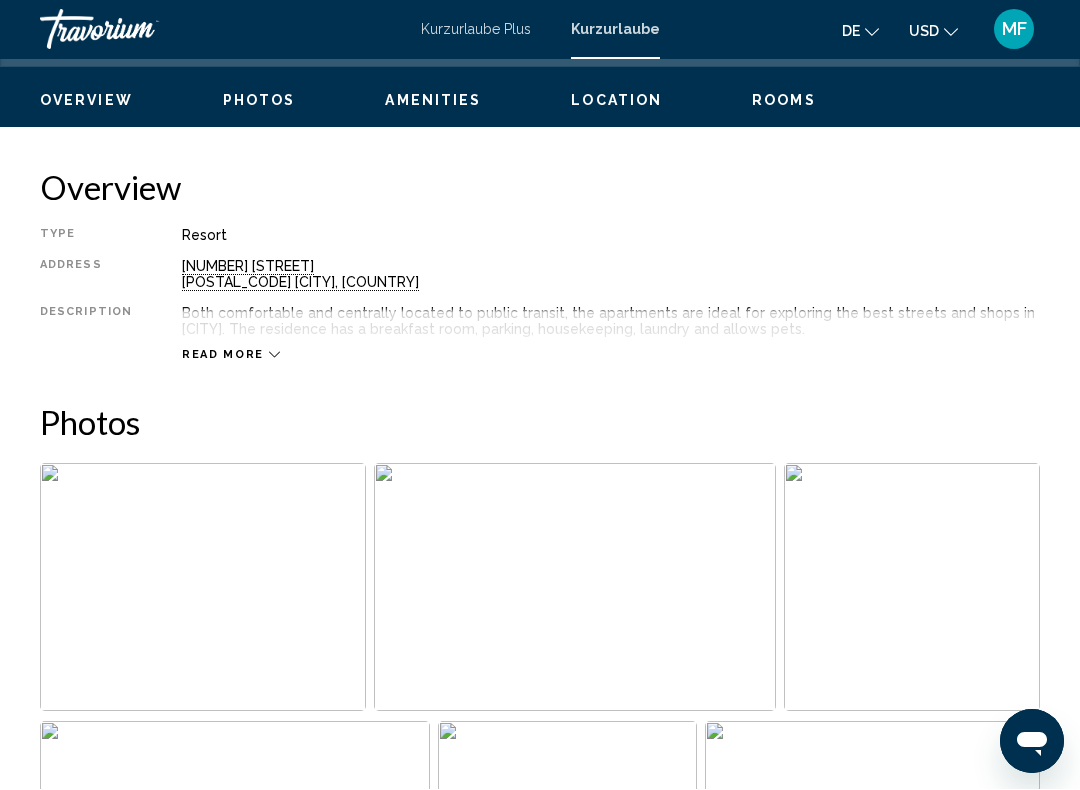 click on "Photos" at bounding box center (259, 101) 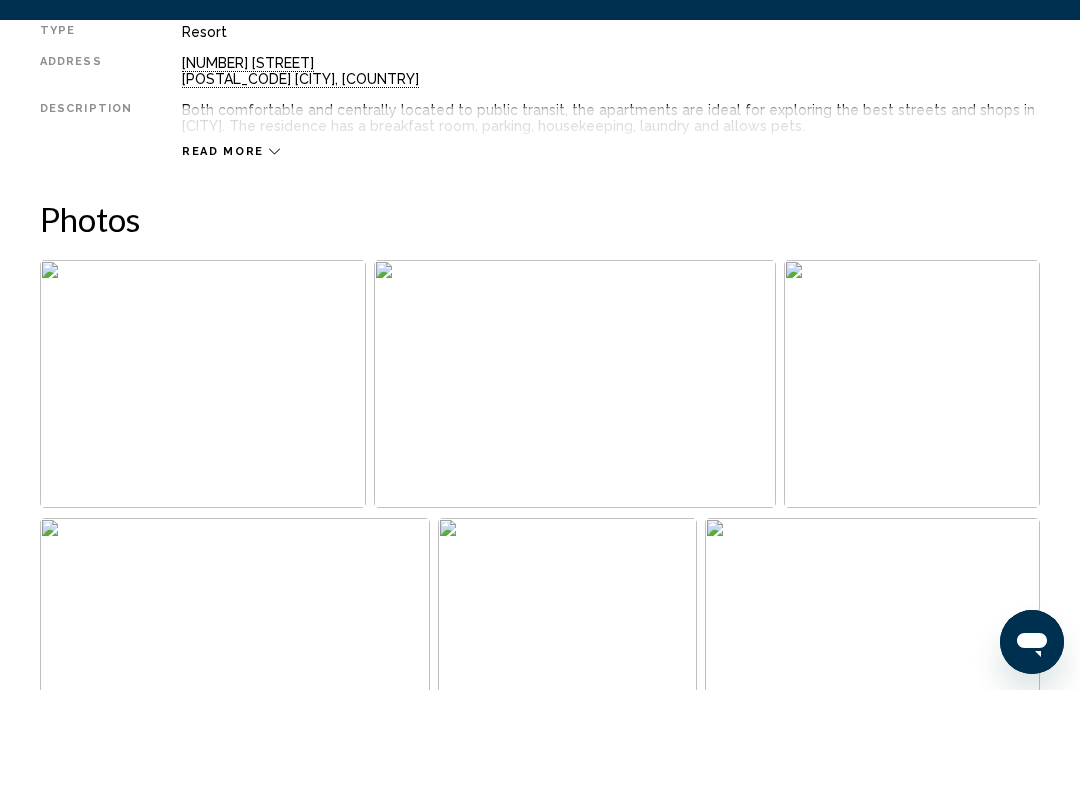 scroll, scrollTop: 1124, scrollLeft: 0, axis: vertical 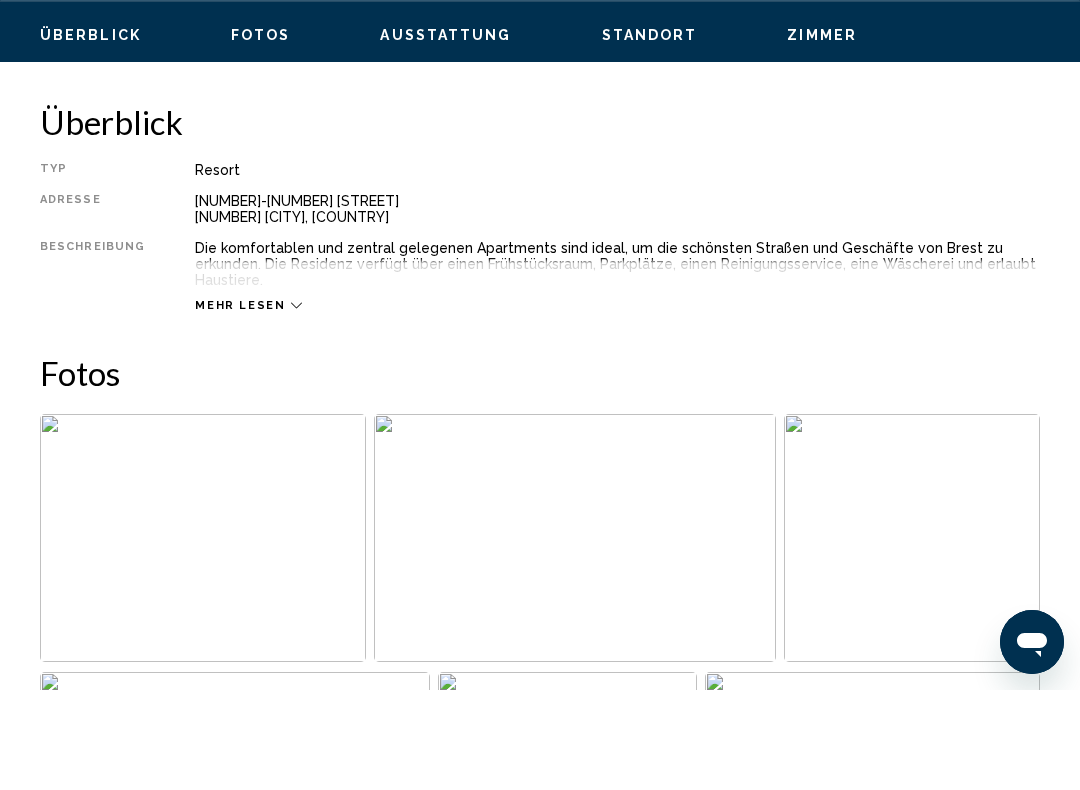 click on "Mehr lesen" at bounding box center [240, 405] 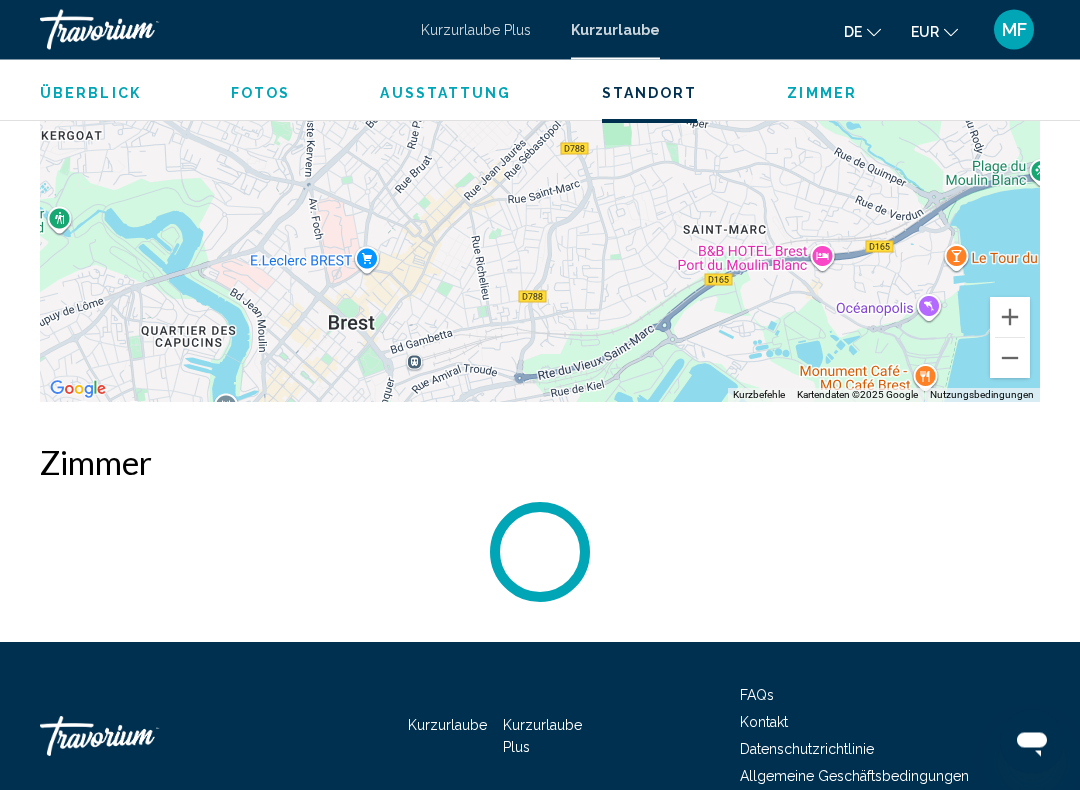 scroll, scrollTop: 2792, scrollLeft: 0, axis: vertical 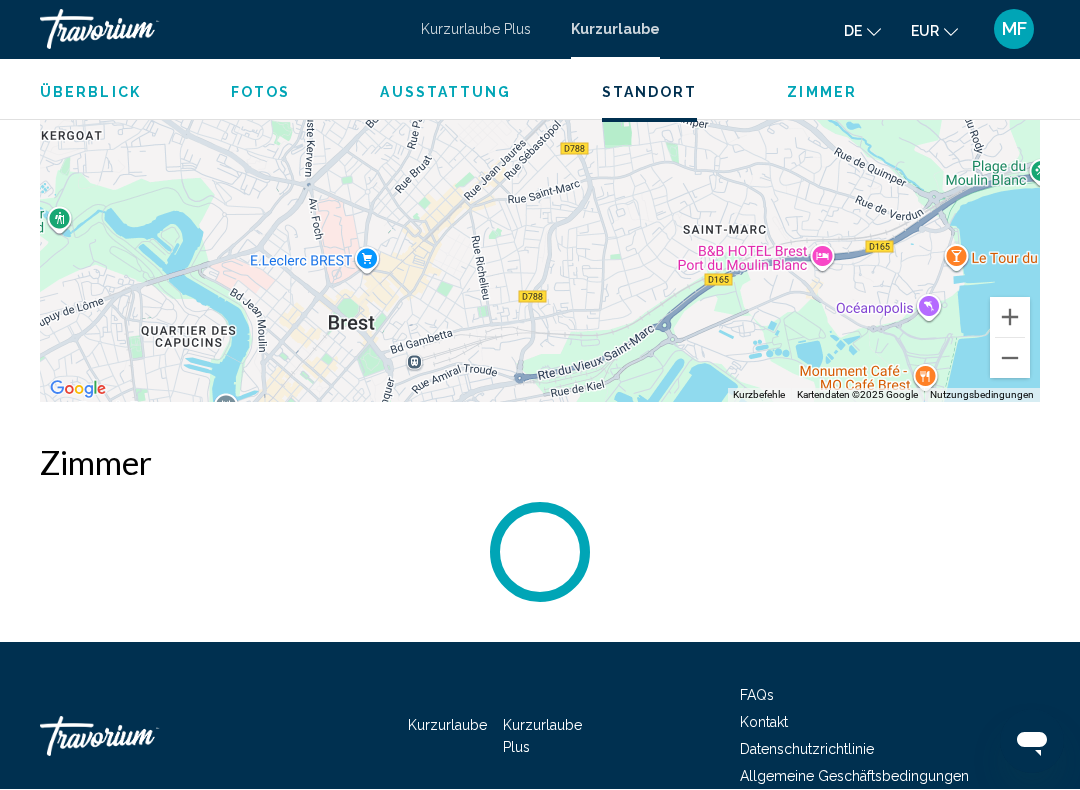 click on "Zimmer" at bounding box center (822, 93) 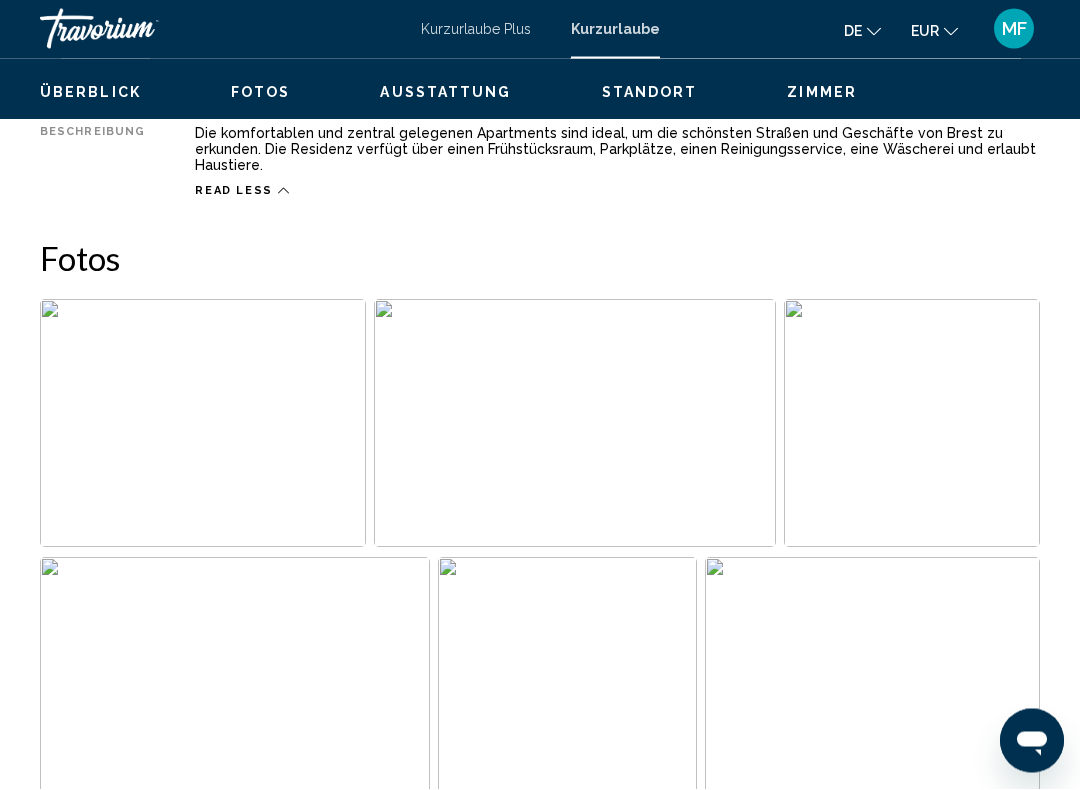 scroll, scrollTop: 1120, scrollLeft: 0, axis: vertical 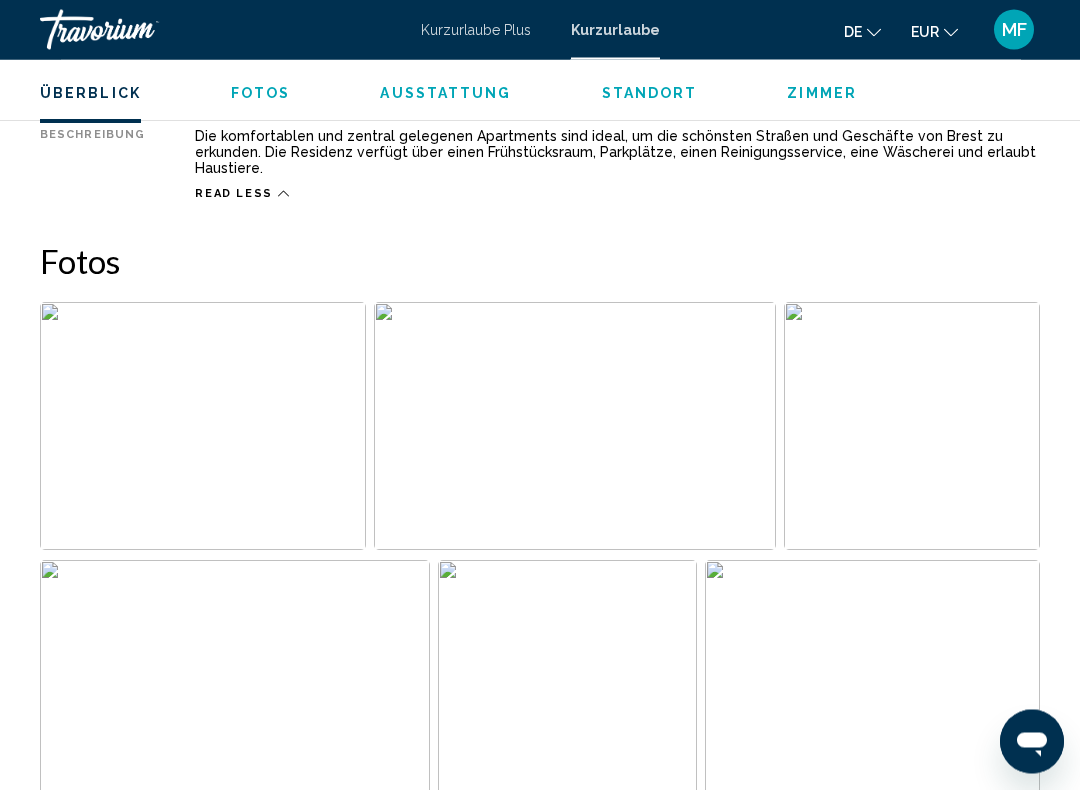 click at bounding box center (574, 427) 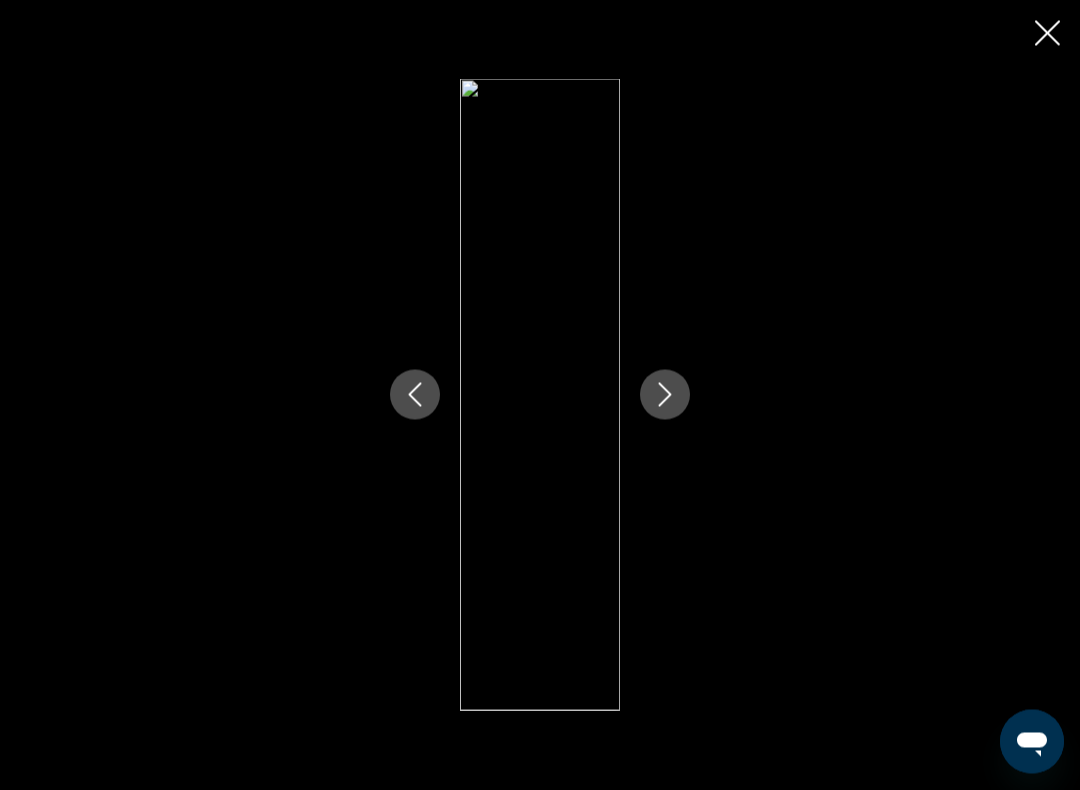 click 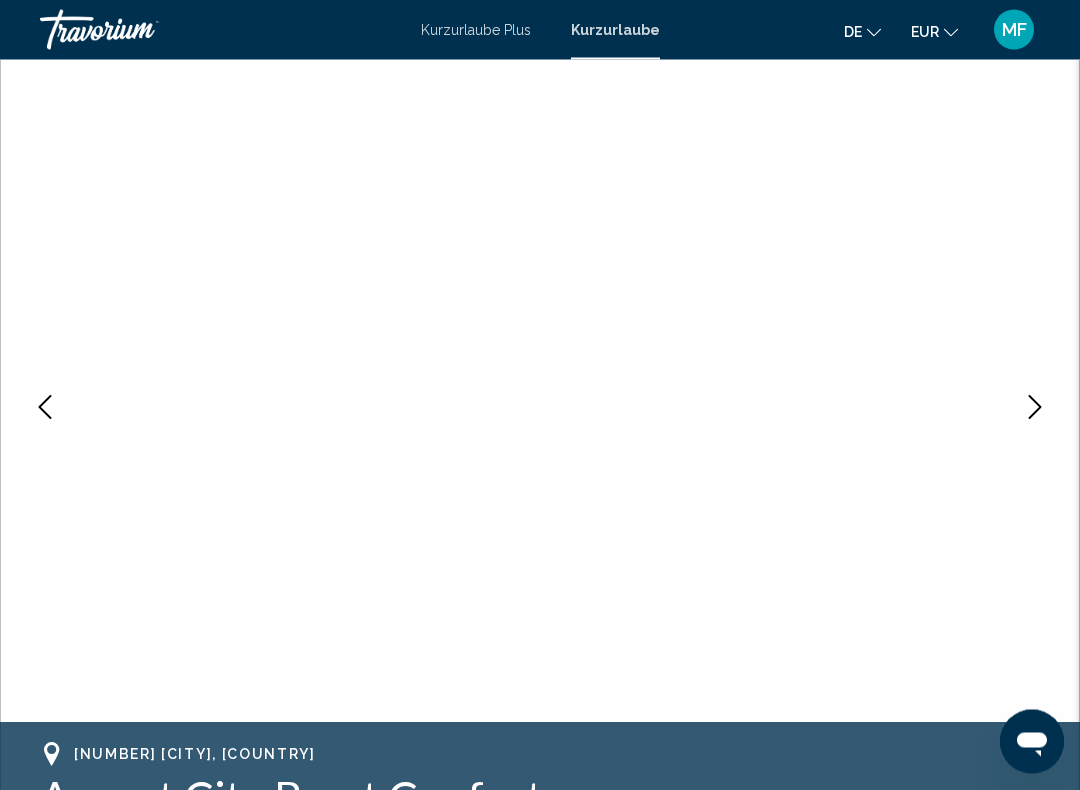 scroll, scrollTop: 0, scrollLeft: 0, axis: both 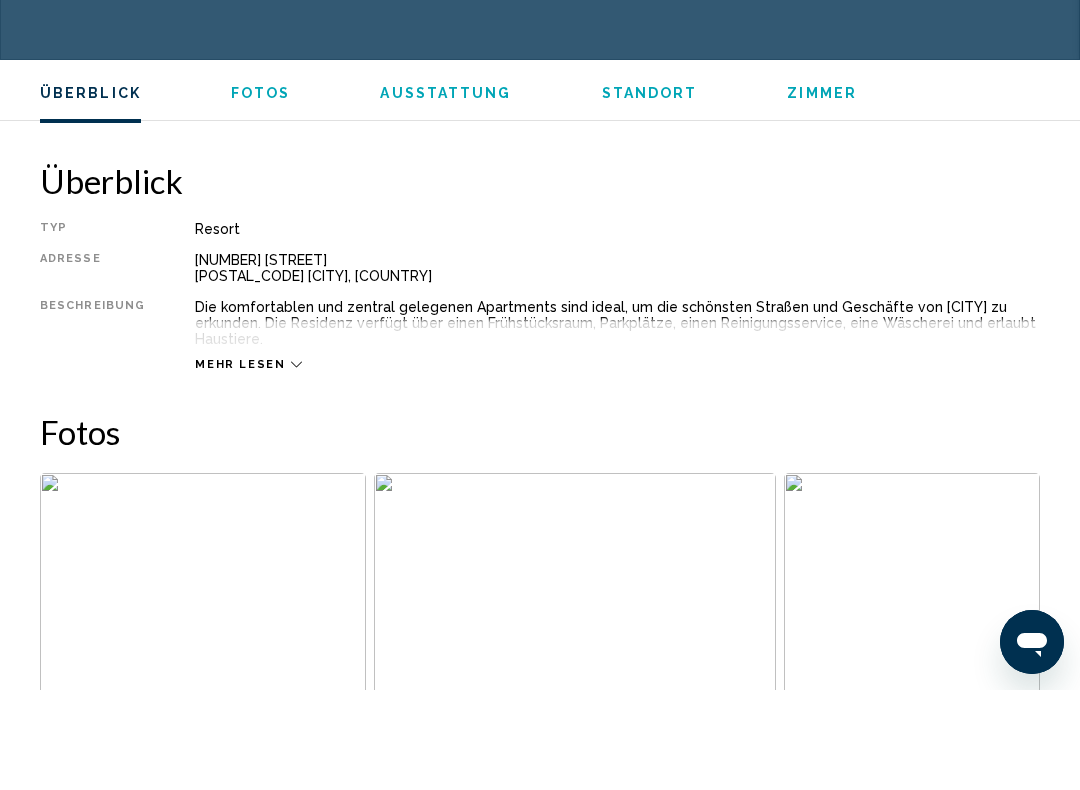 click on "Fotos" at bounding box center [261, 193] 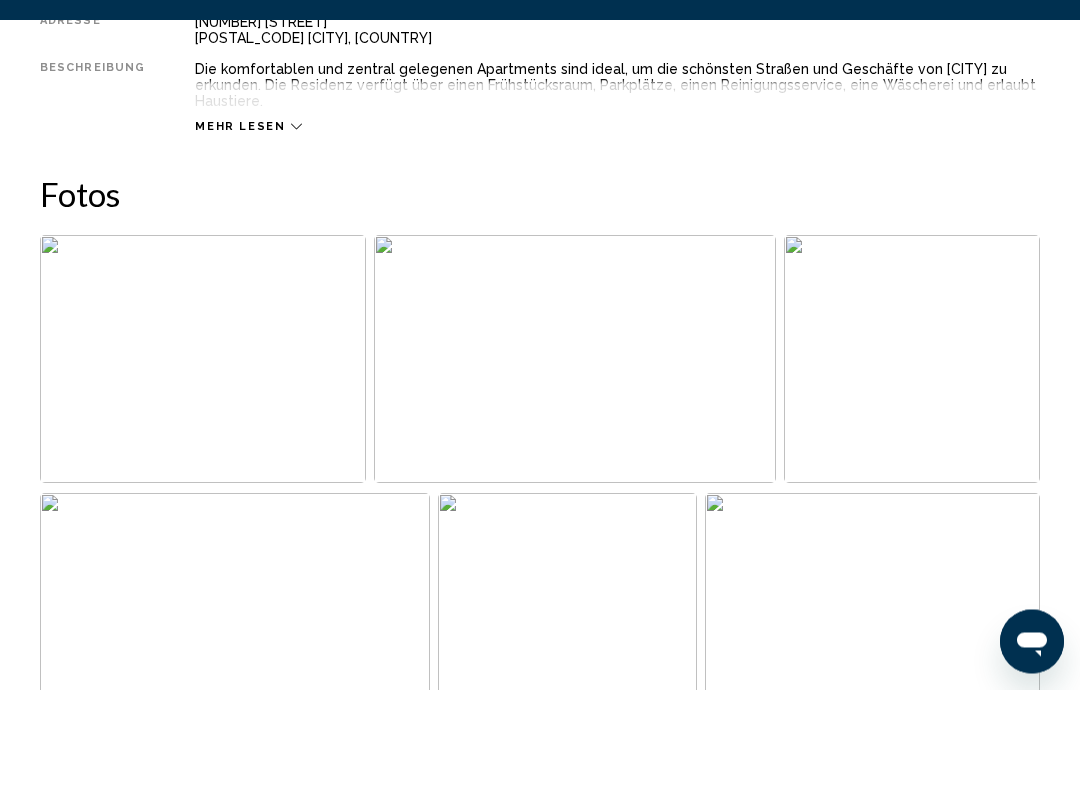 scroll, scrollTop: 1126, scrollLeft: 0, axis: vertical 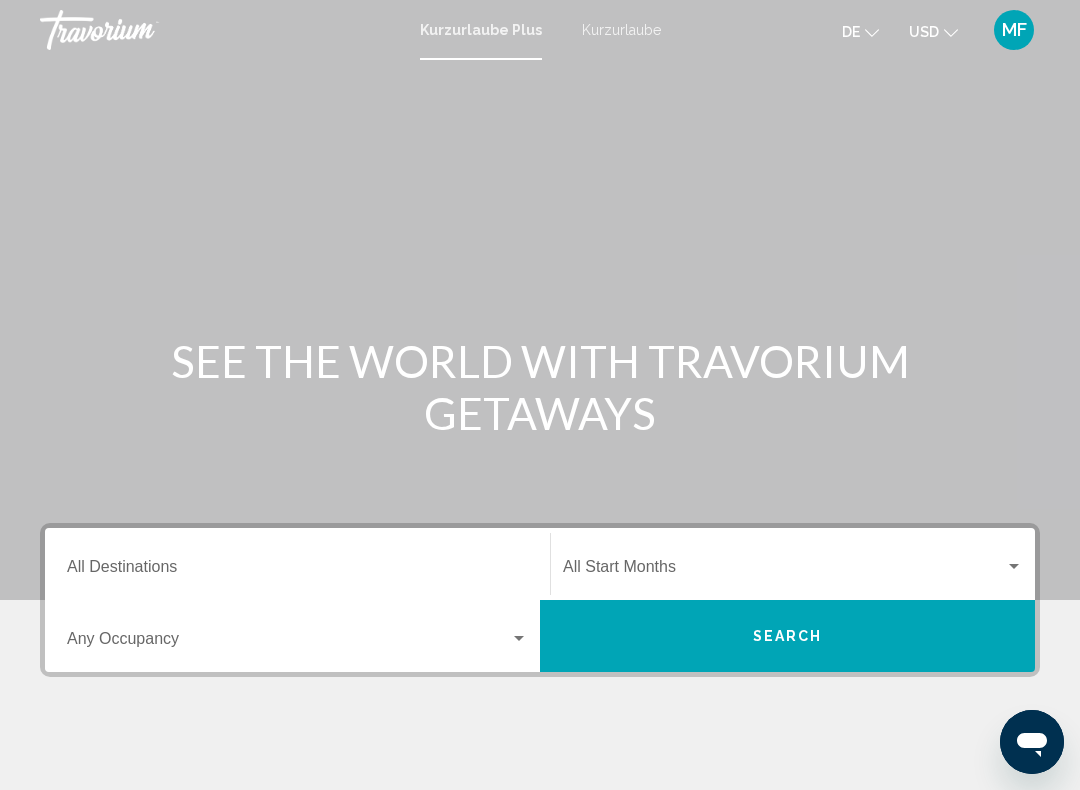 click on "Destination All Destinations" at bounding box center (297, 571) 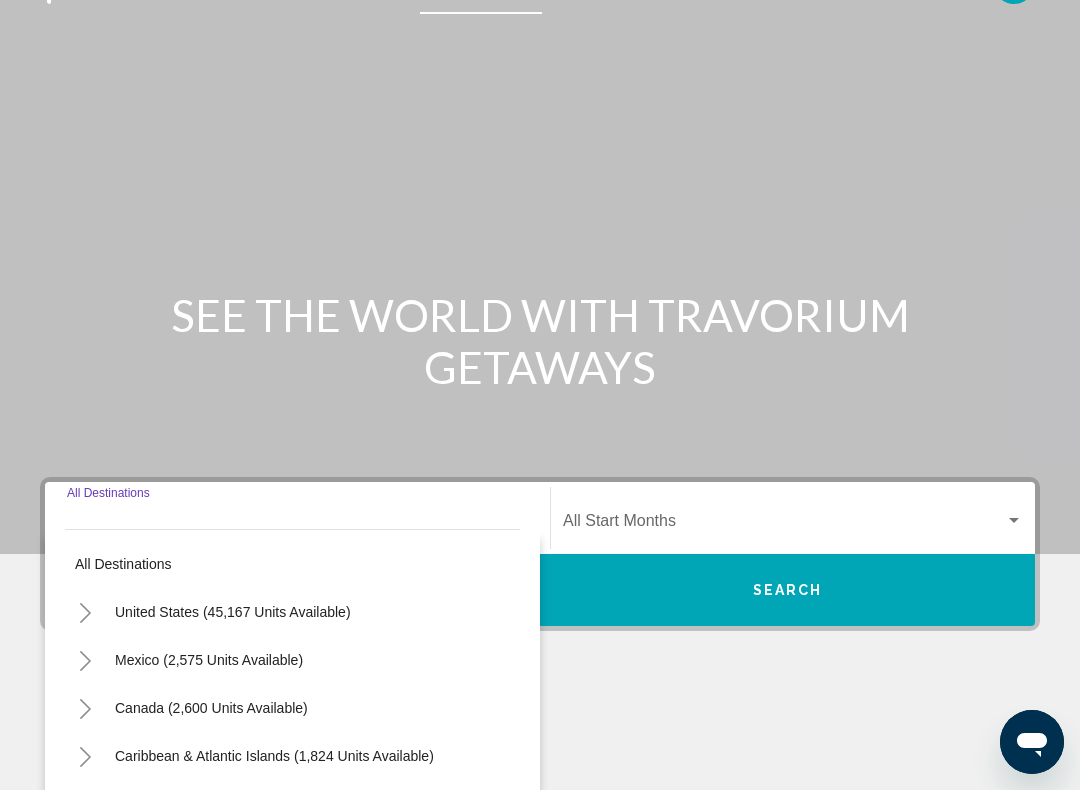 scroll, scrollTop: 0, scrollLeft: 0, axis: both 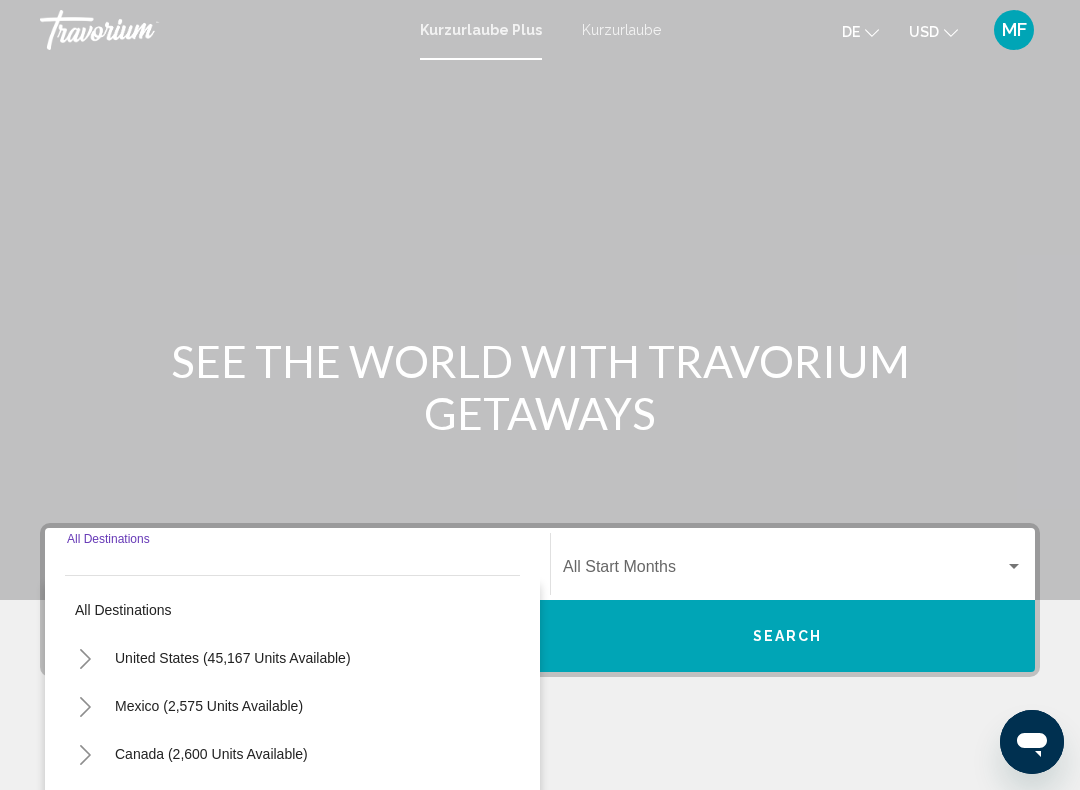 click on "Kurzurlaube" at bounding box center (621, 30) 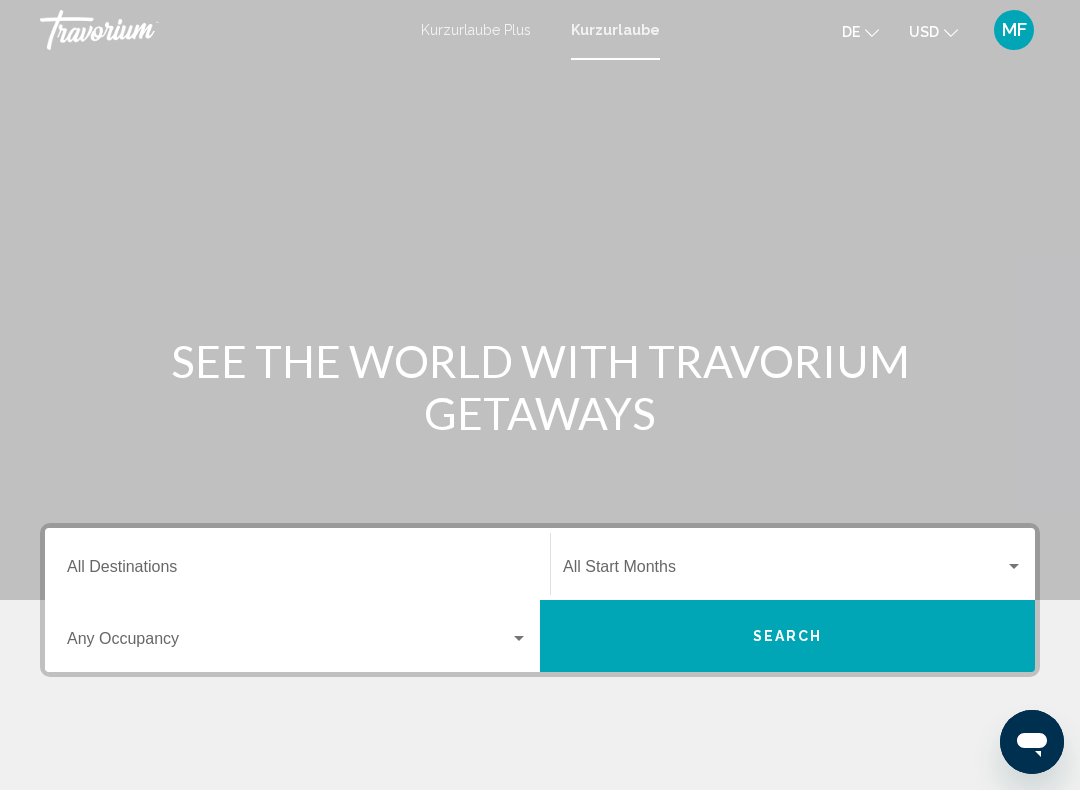 click on "Destination All Destinations" at bounding box center [297, 571] 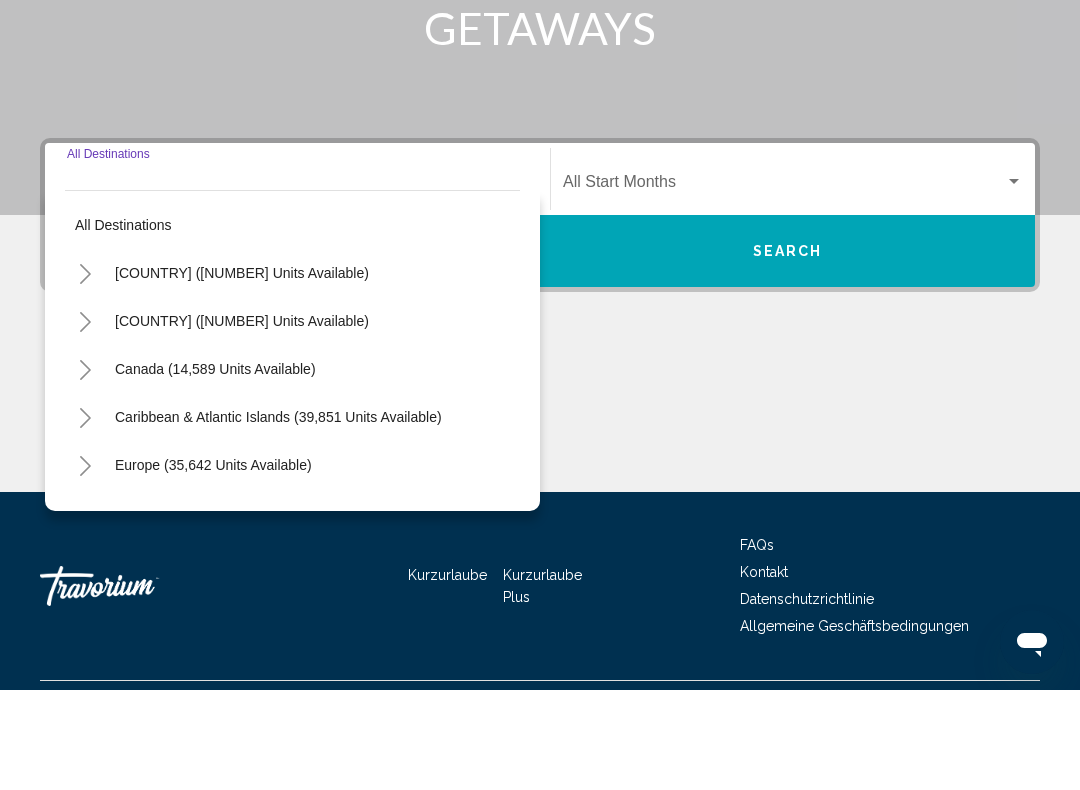 scroll, scrollTop: 332, scrollLeft: 0, axis: vertical 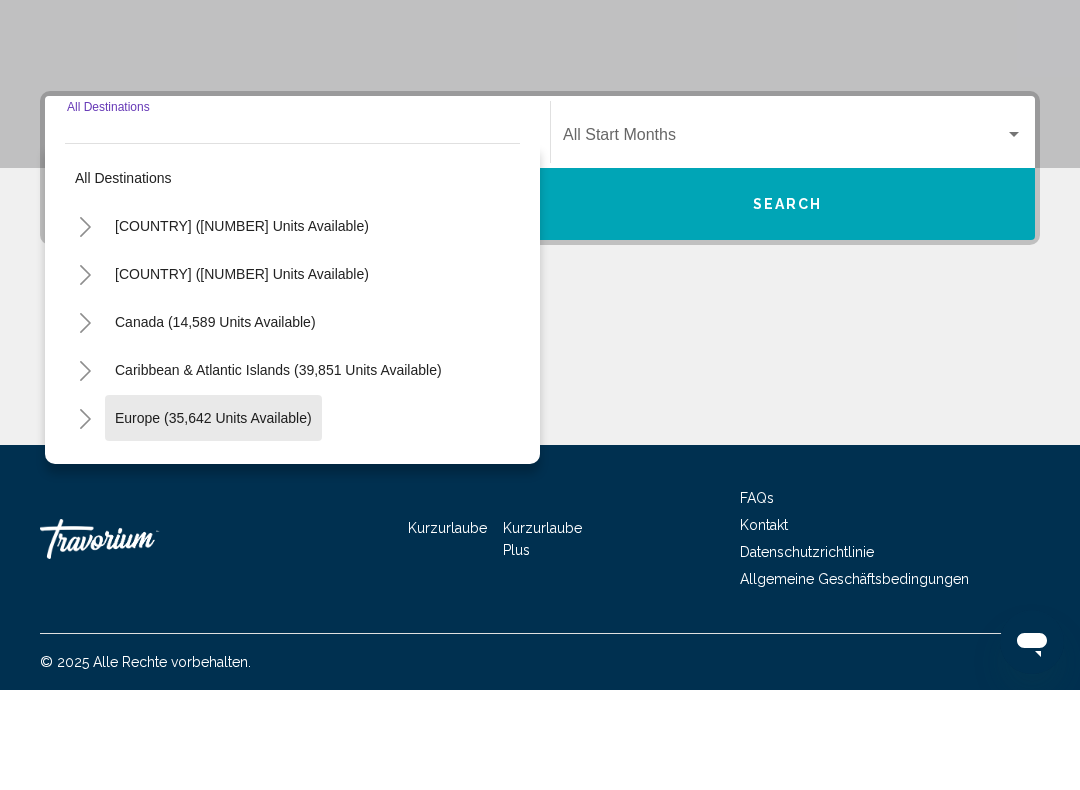 click on "Europe (35,642 units available)" at bounding box center [242, 566] 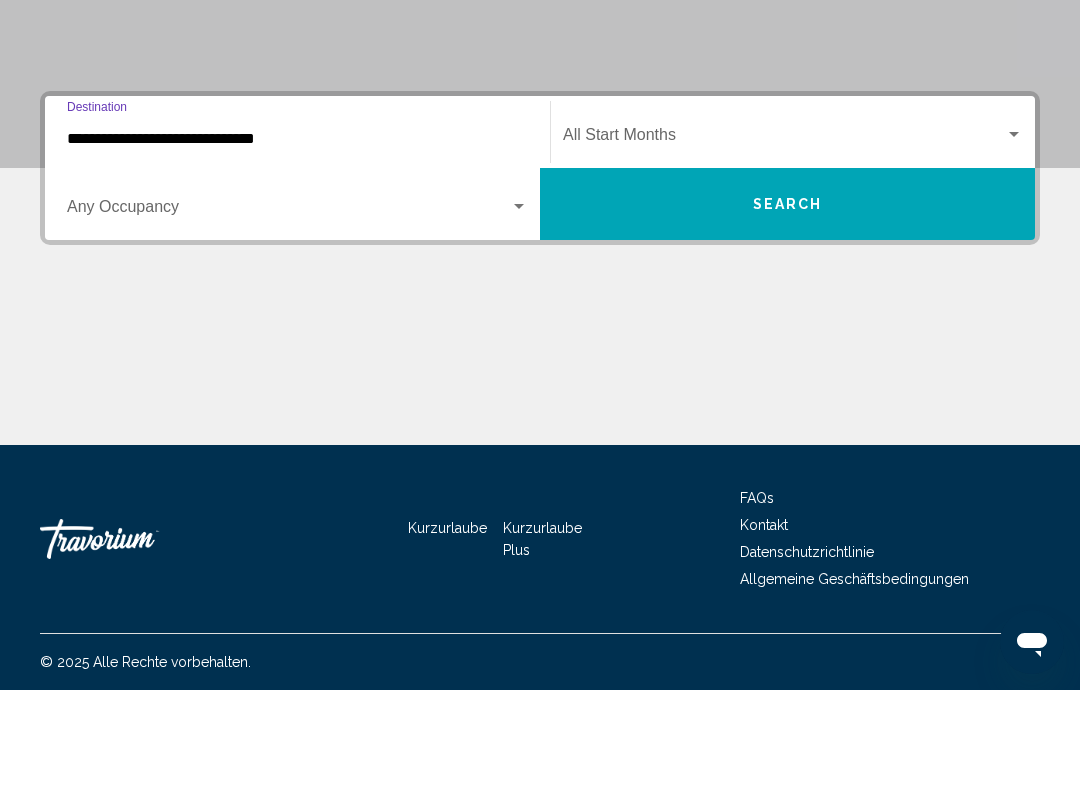 click on "**********" at bounding box center (297, 239) 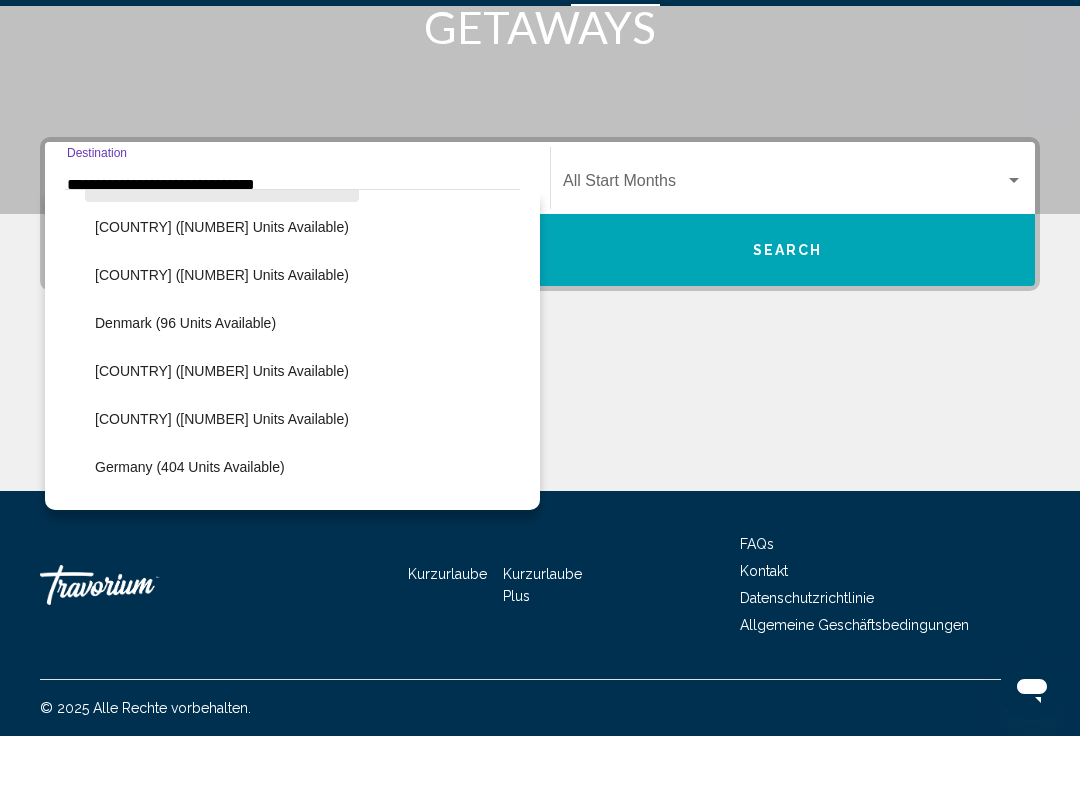 scroll, scrollTop: 384, scrollLeft: 0, axis: vertical 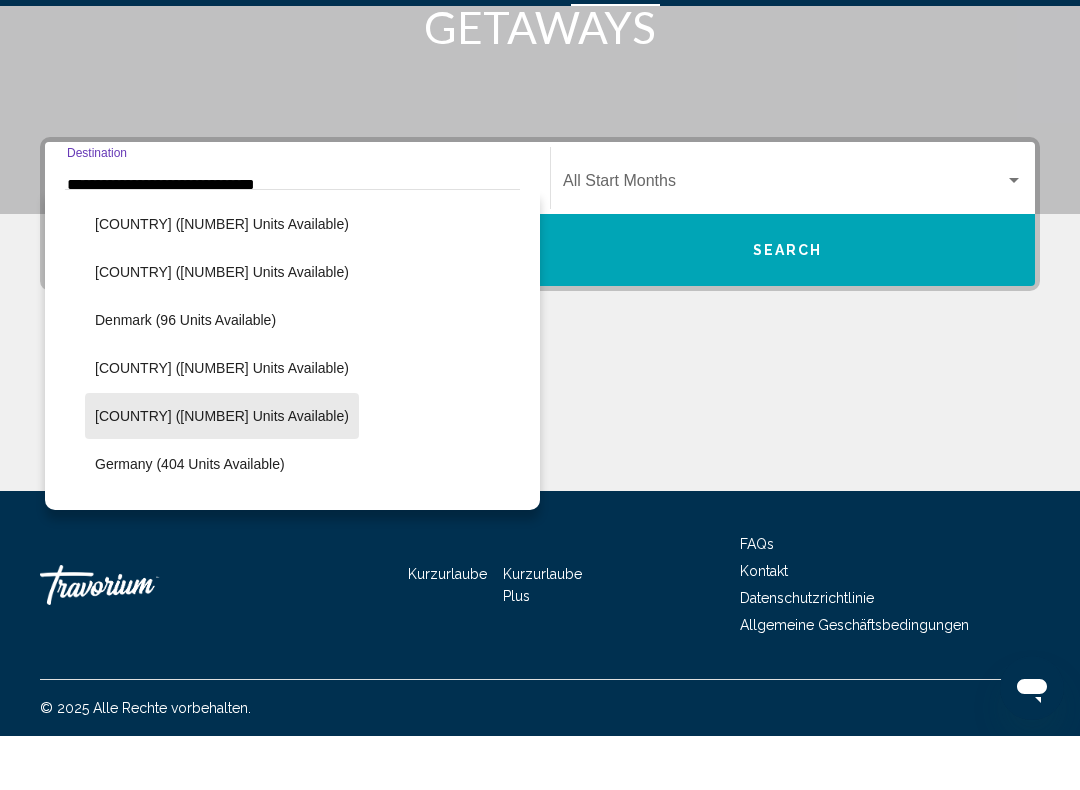 click on "[COUNTRY] ([NUMBER] units available)" 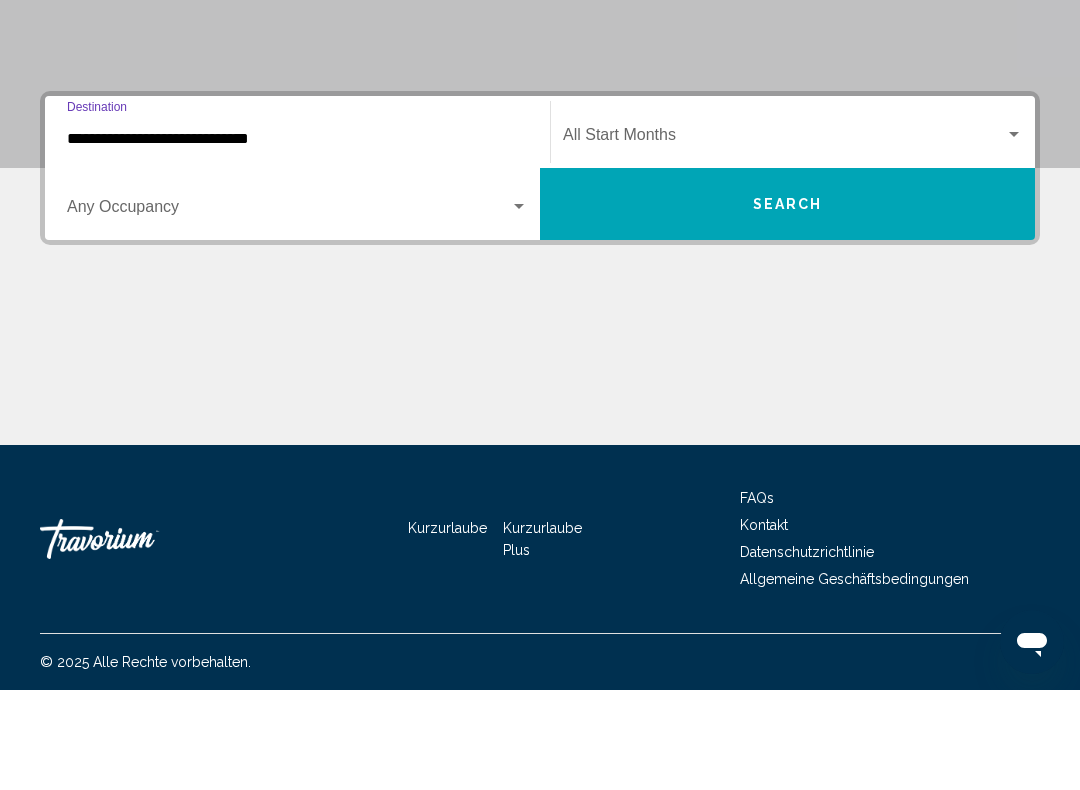 click at bounding box center [288, 311] 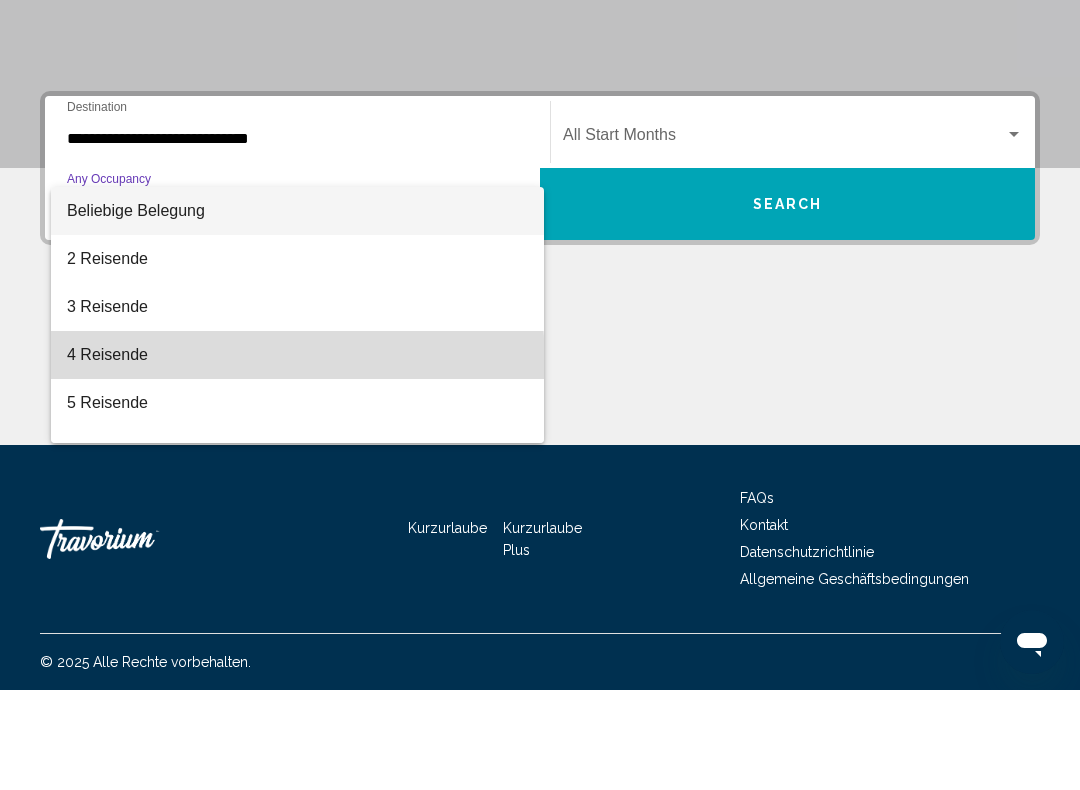 click on "4 Reisende" at bounding box center [297, 455] 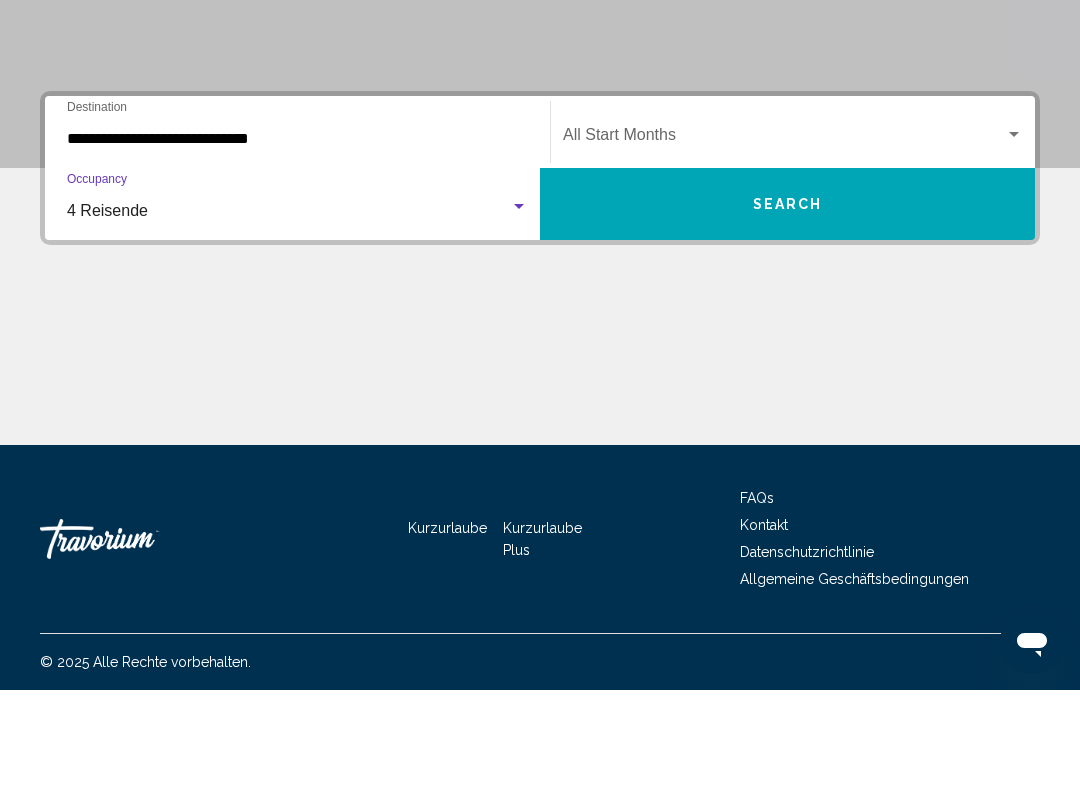 click at bounding box center (1014, 235) 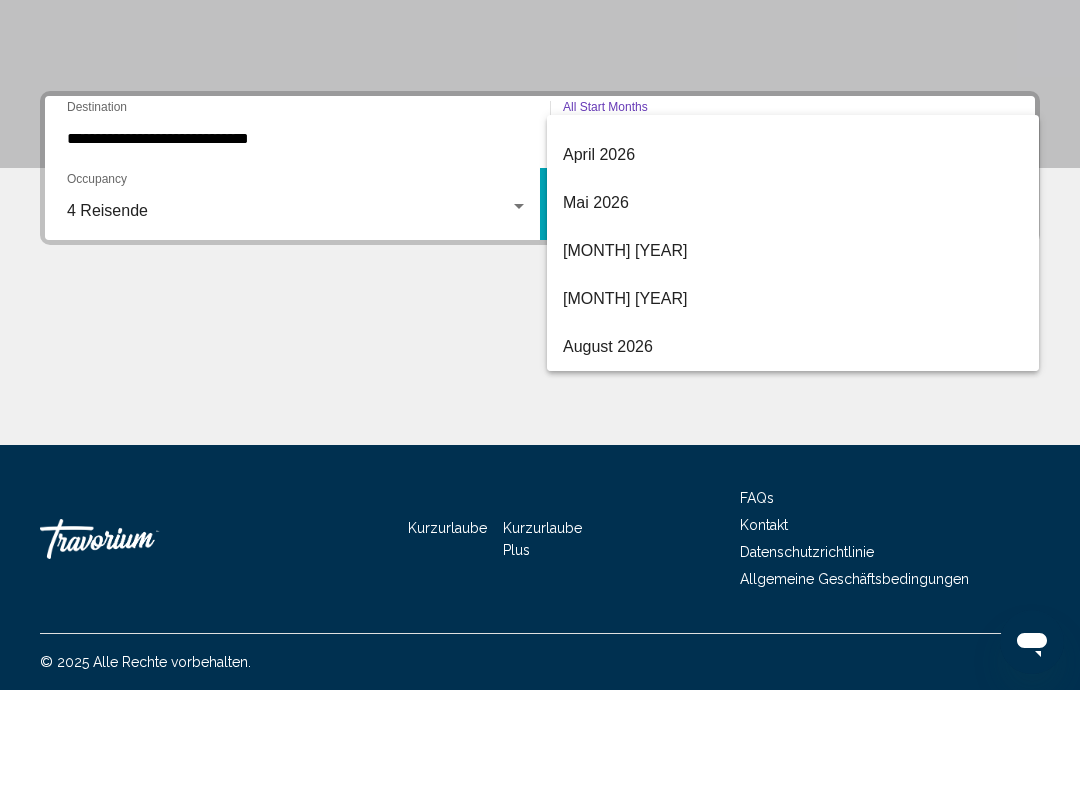 scroll, scrollTop: 416, scrollLeft: 0, axis: vertical 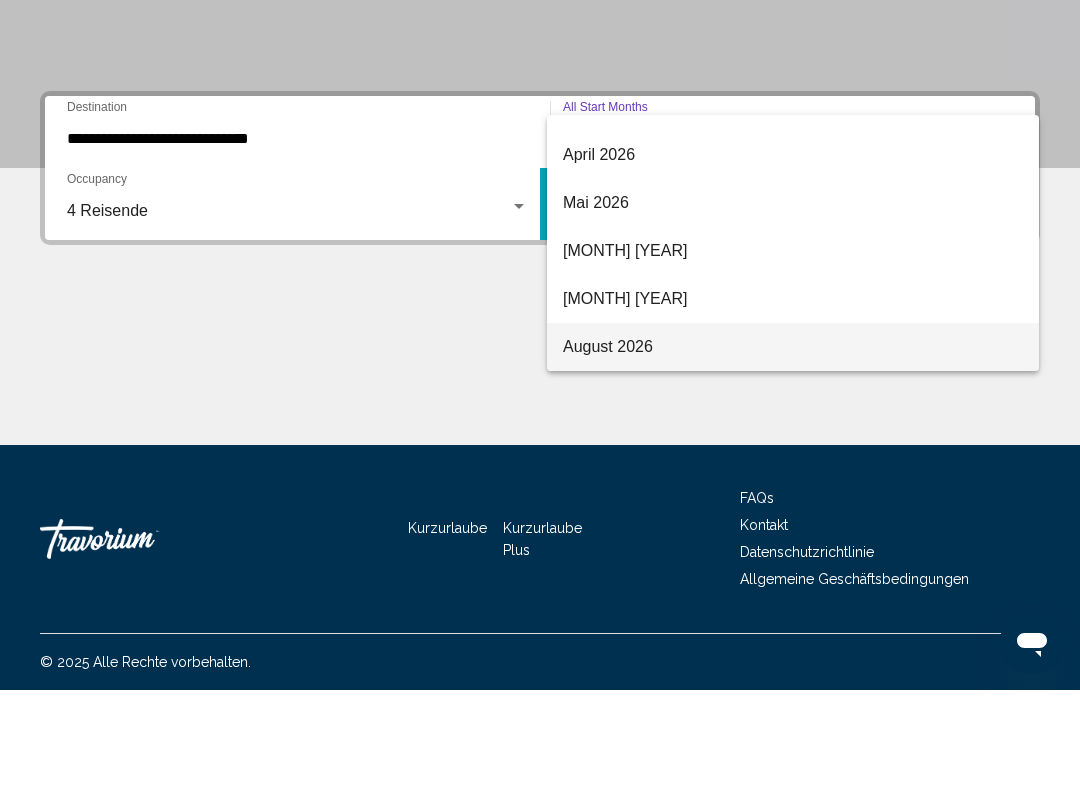 click on "August 2026" at bounding box center (793, 447) 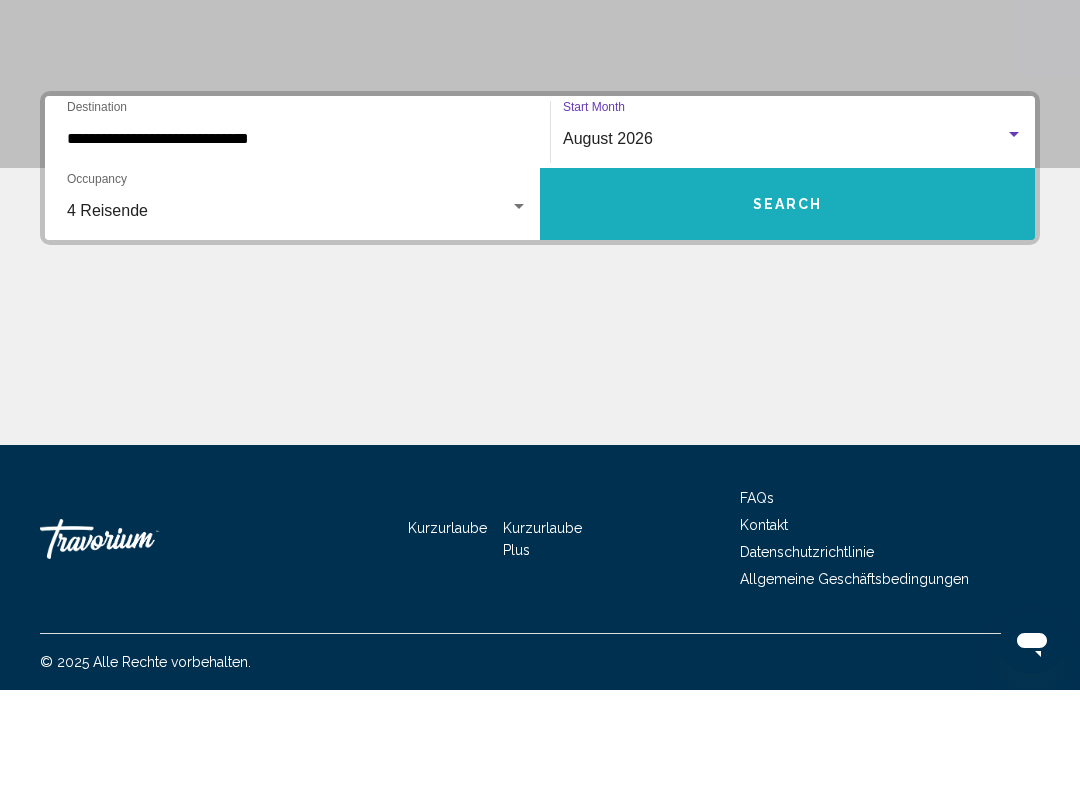 click on "Search" at bounding box center [787, 304] 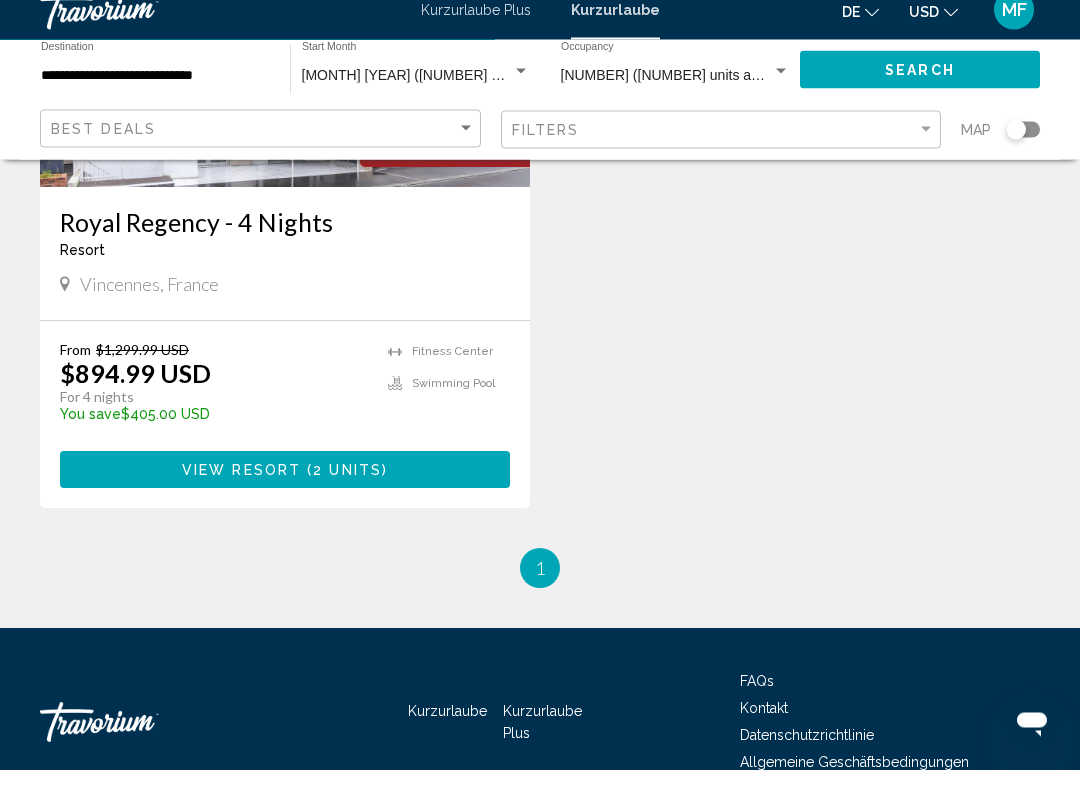 scroll, scrollTop: 383, scrollLeft: 0, axis: vertical 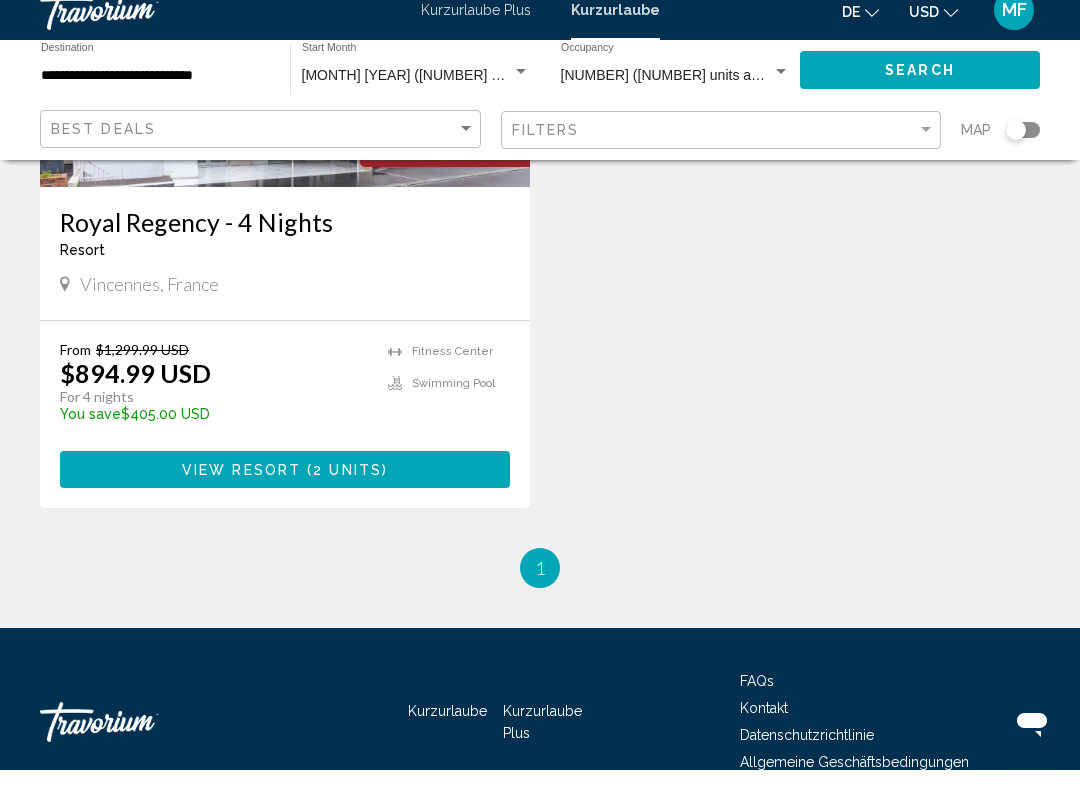 click on "View Resort    ( 2 units )" at bounding box center (285, 489) 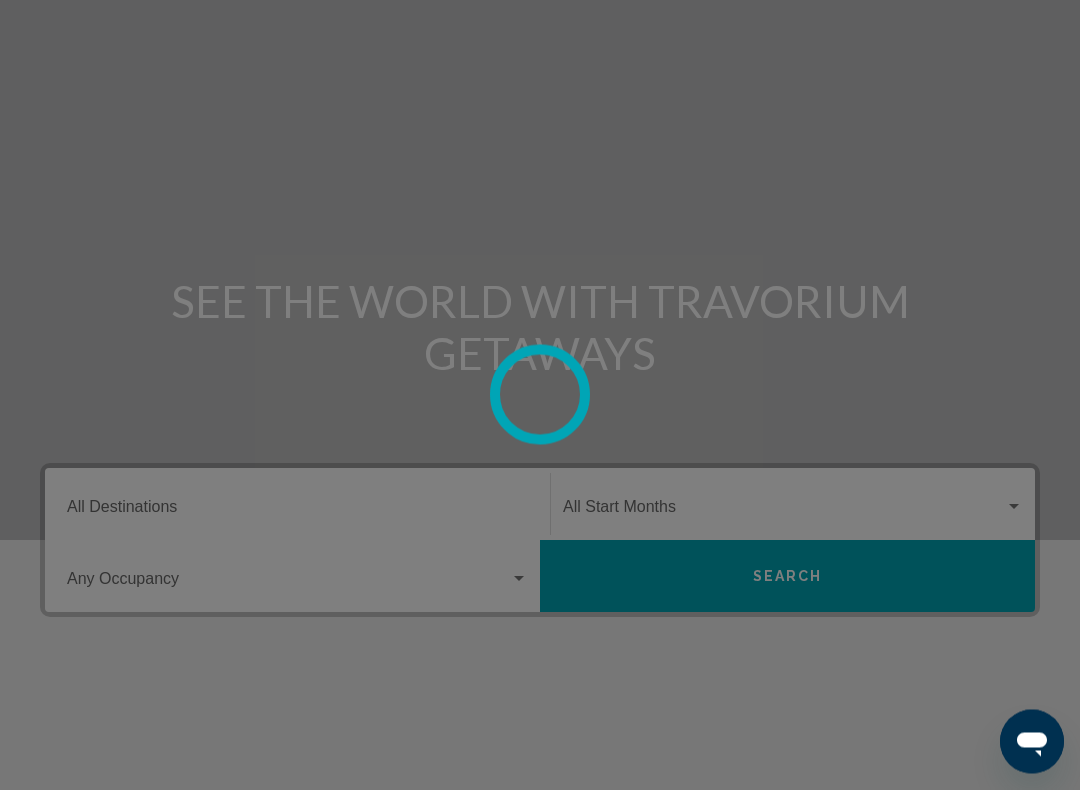 scroll, scrollTop: 0, scrollLeft: 0, axis: both 